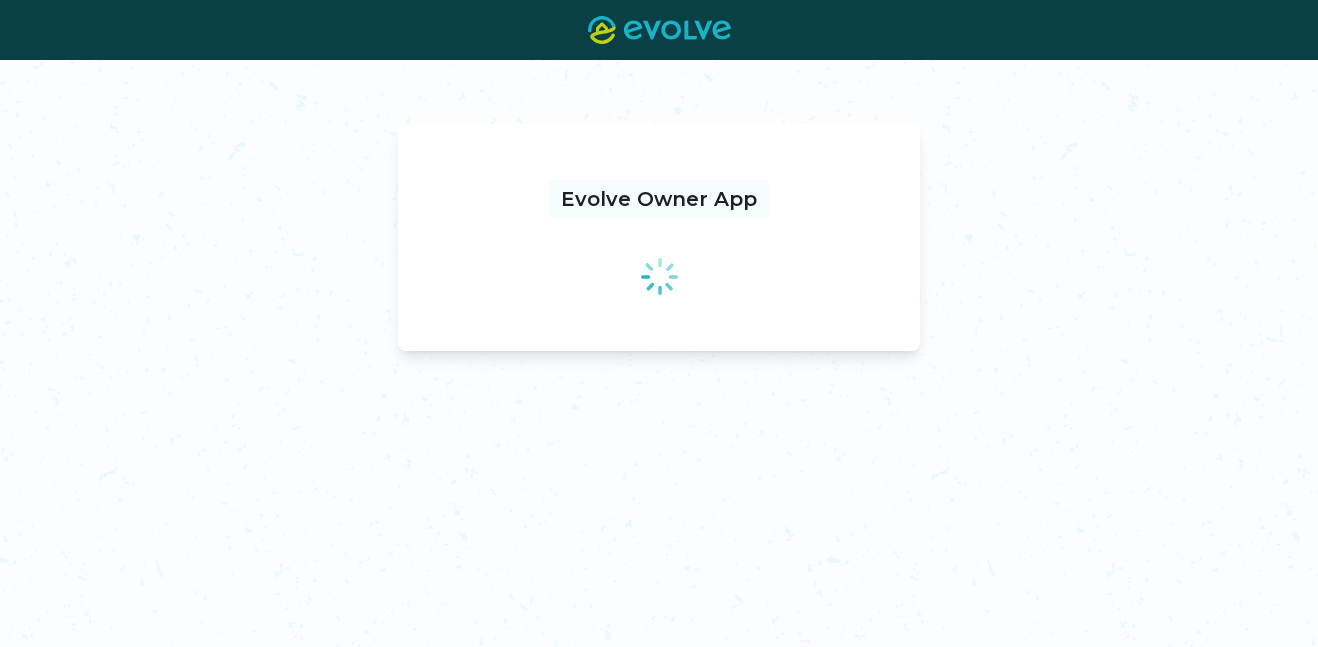 scroll, scrollTop: 0, scrollLeft: 0, axis: both 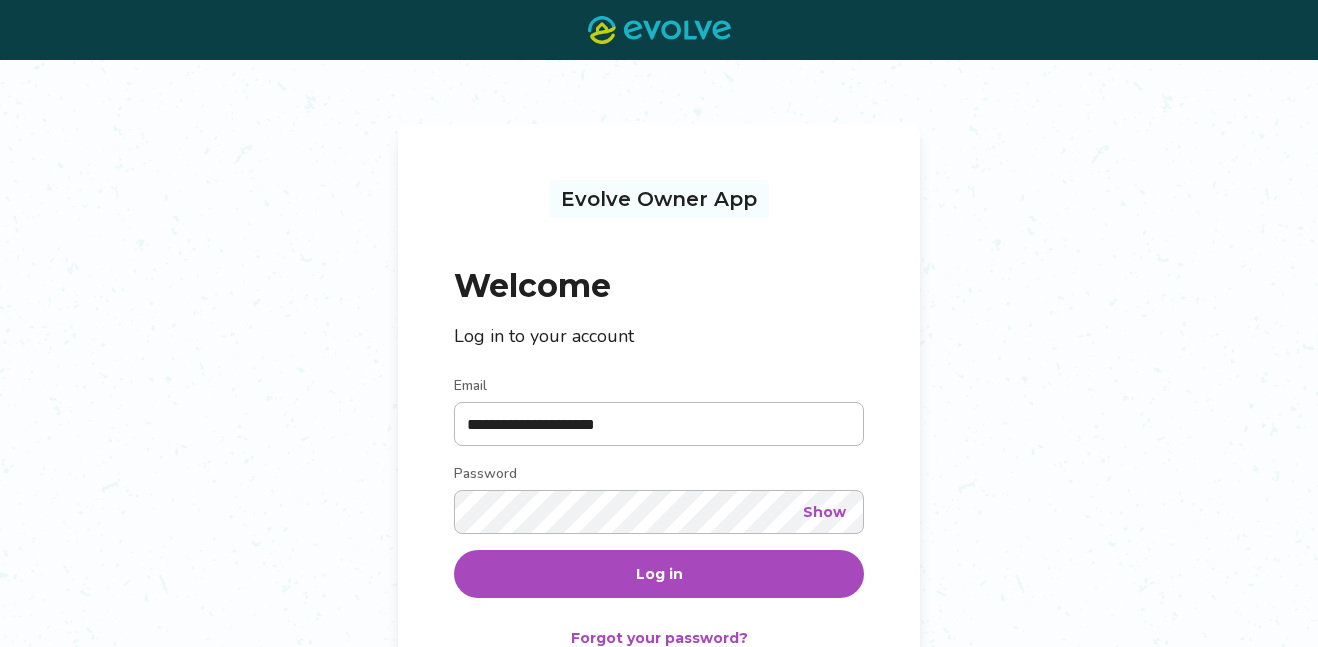 click on "Log in" at bounding box center (659, 574) 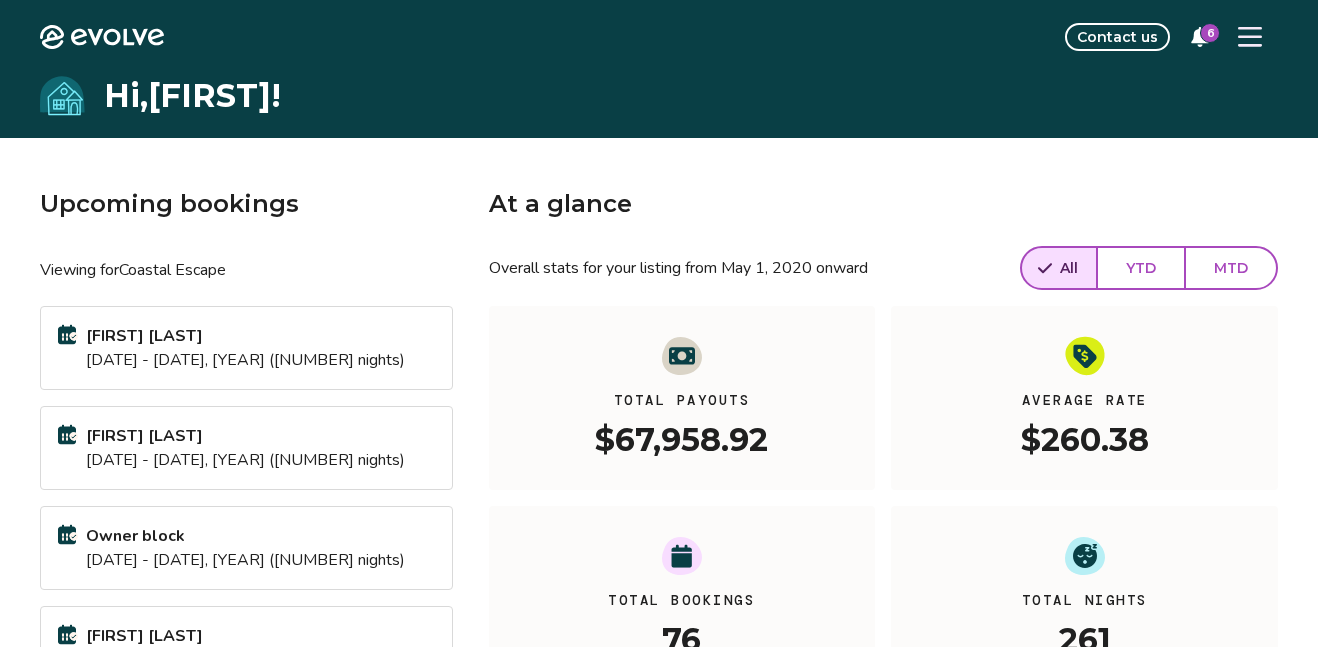 click 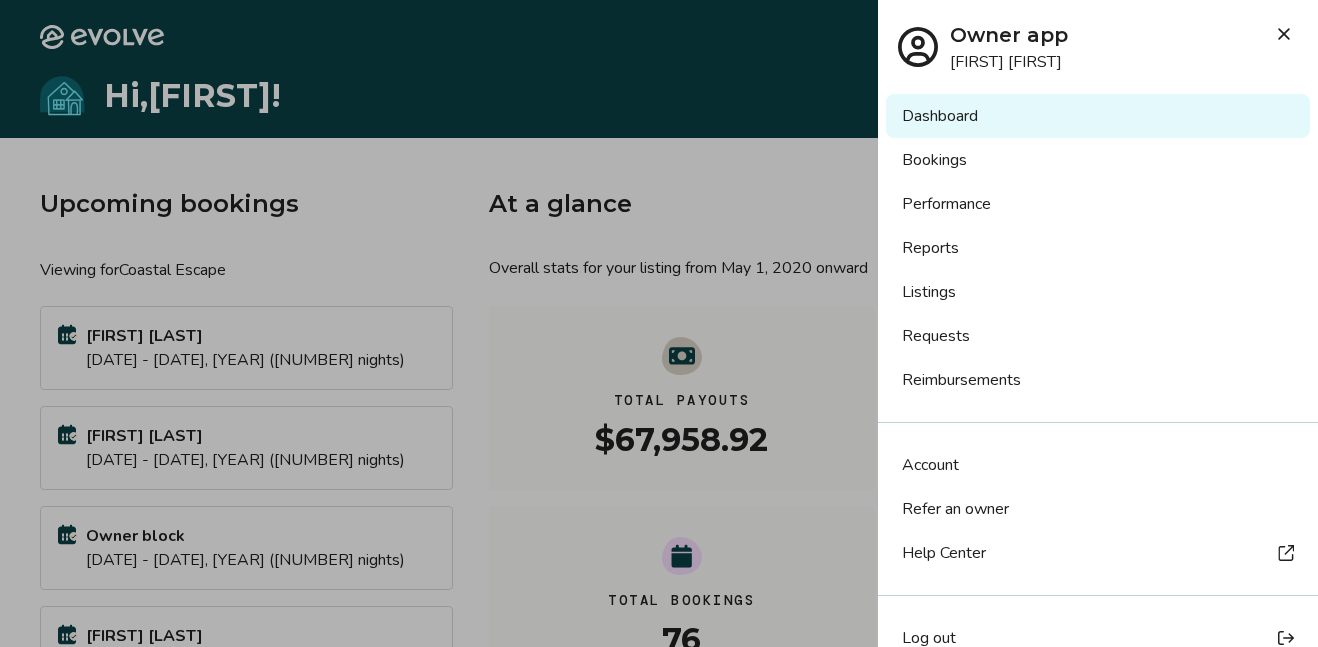 click on "Bookings" at bounding box center [1098, 160] 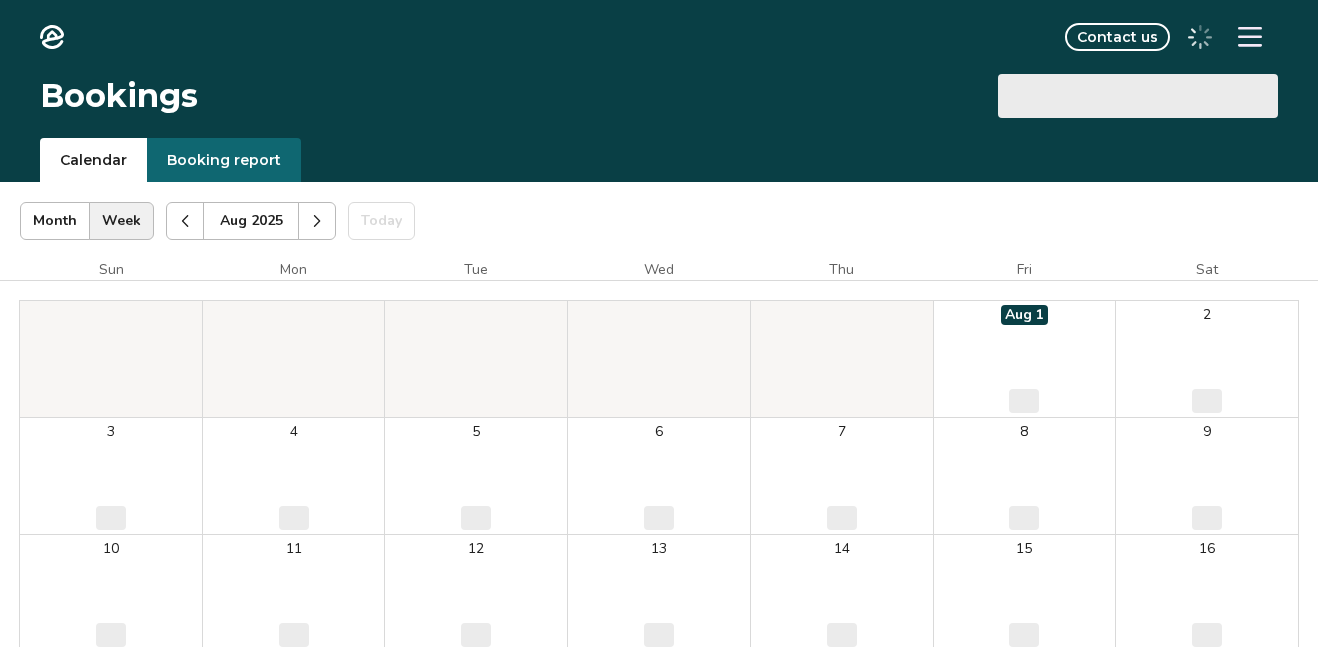 scroll, scrollTop: 0, scrollLeft: 0, axis: both 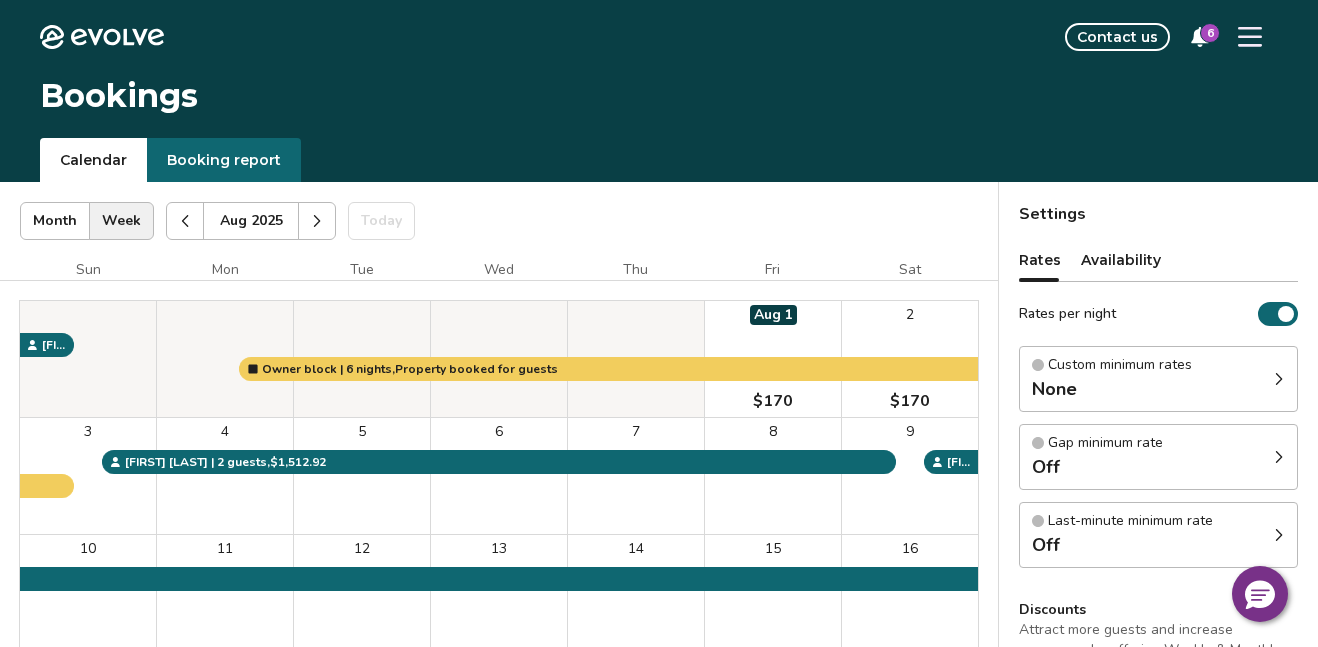 click at bounding box center [317, 221] 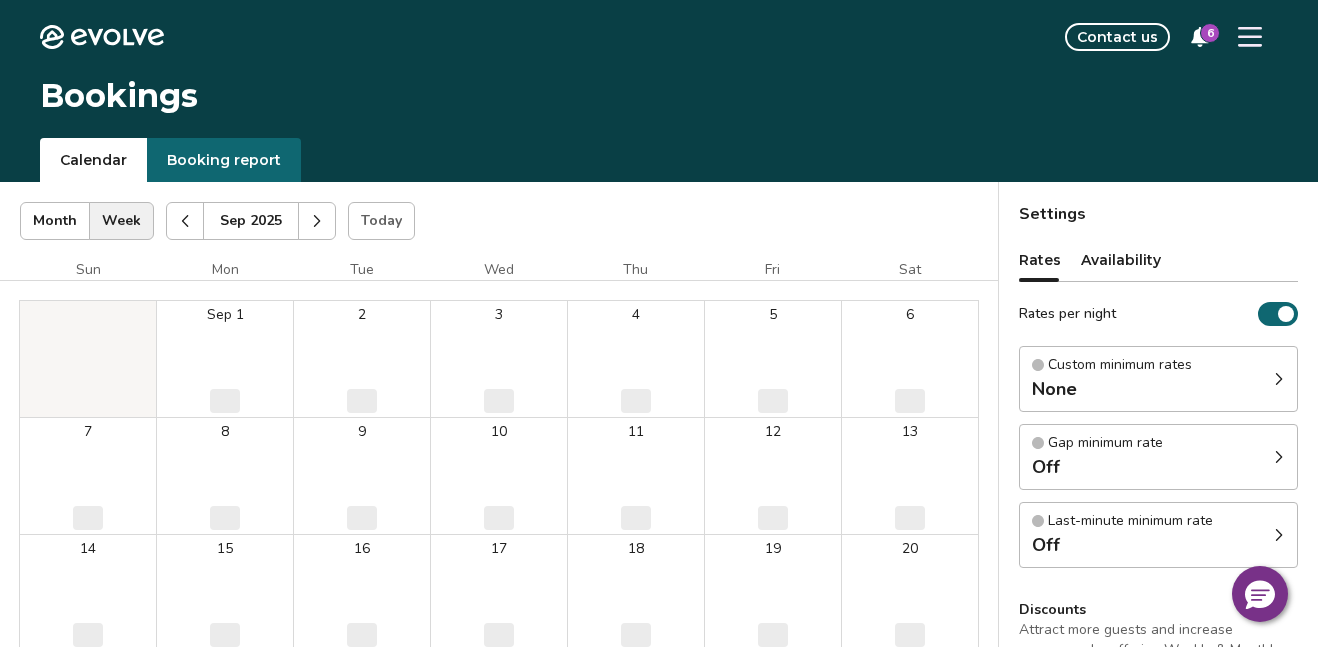 click at bounding box center (317, 221) 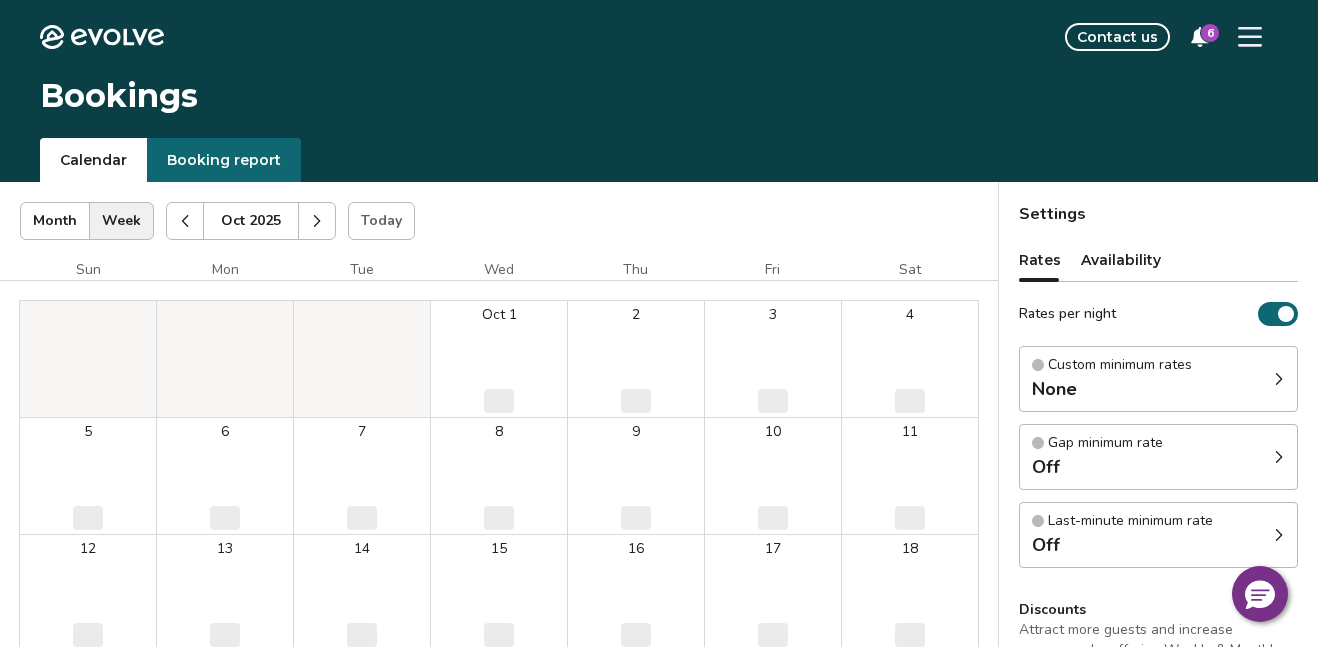 click at bounding box center (317, 221) 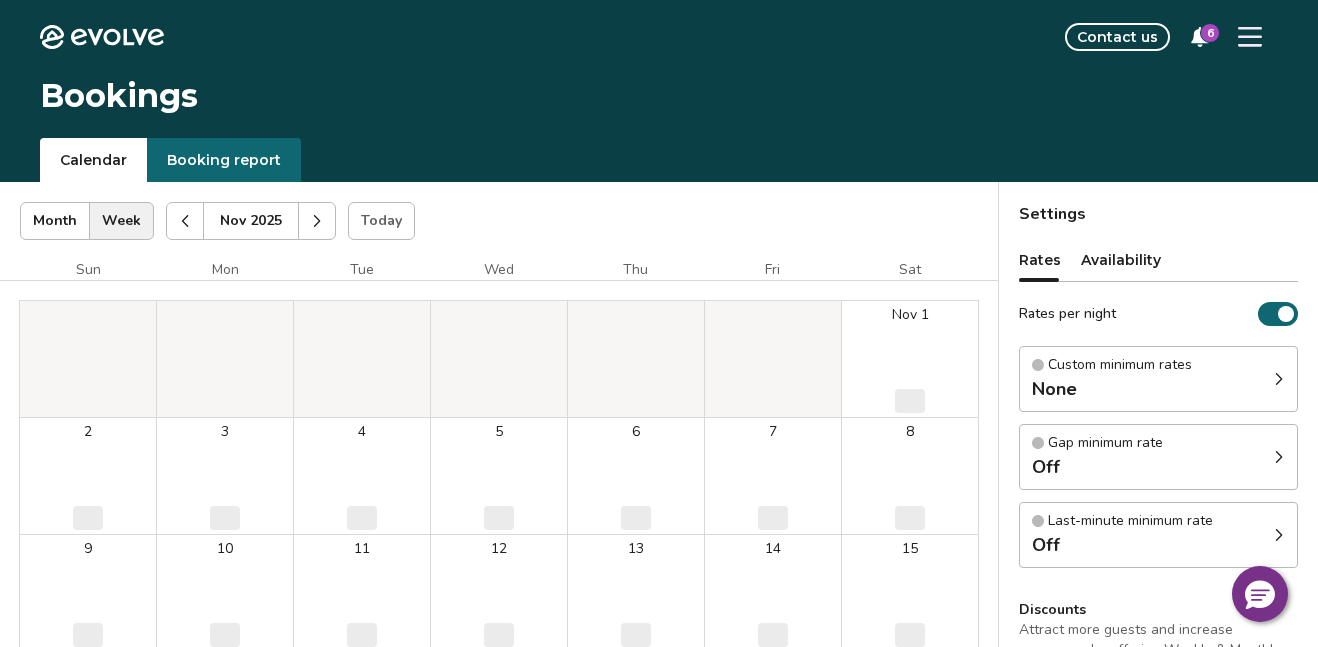 click at bounding box center (317, 221) 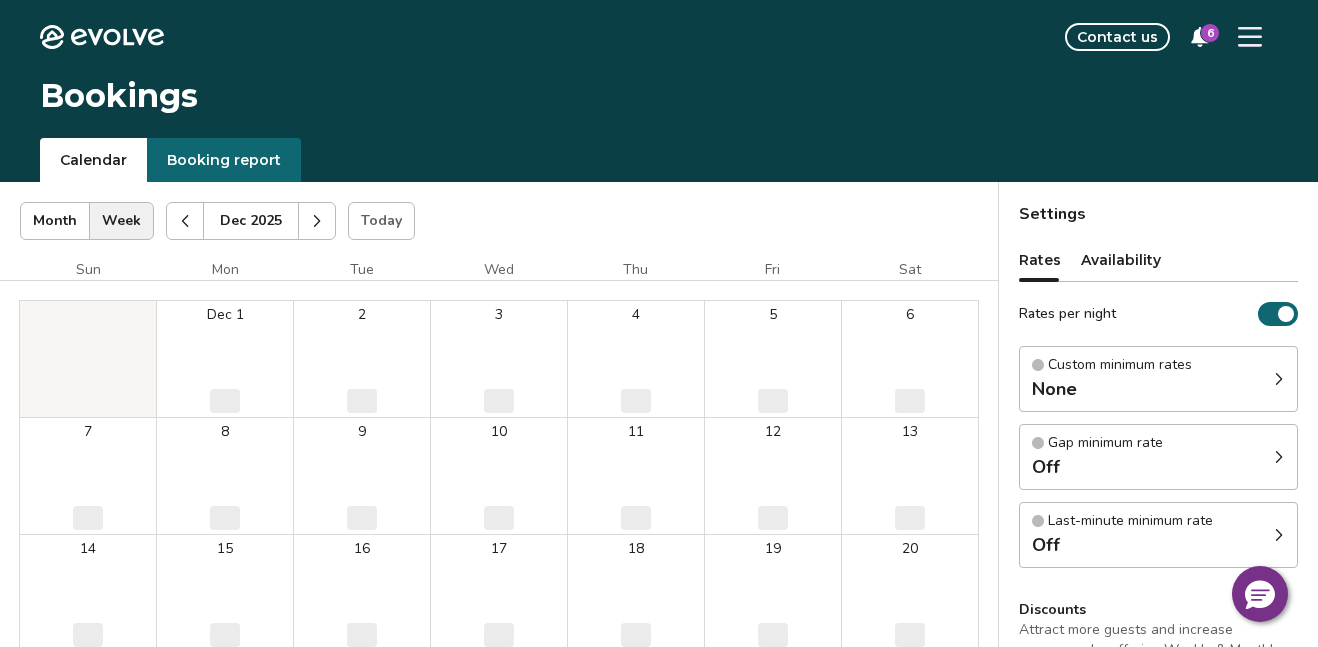 click at bounding box center (317, 221) 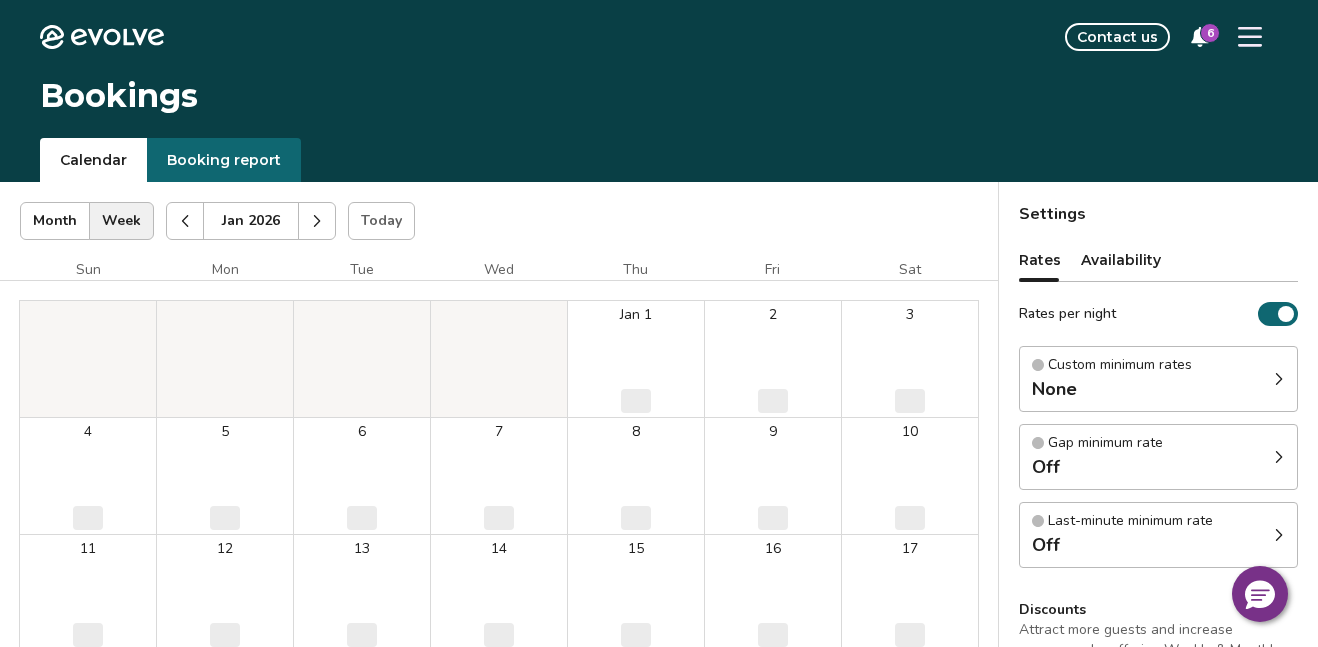 click at bounding box center (317, 221) 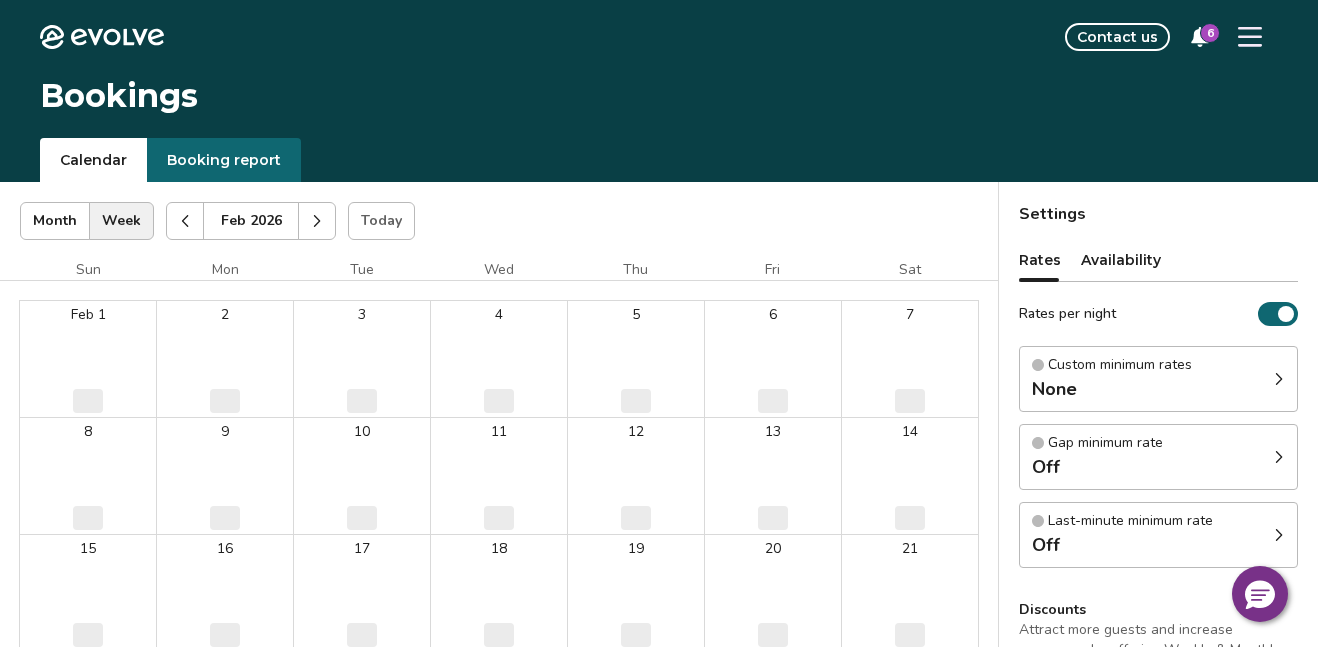 click at bounding box center [317, 221] 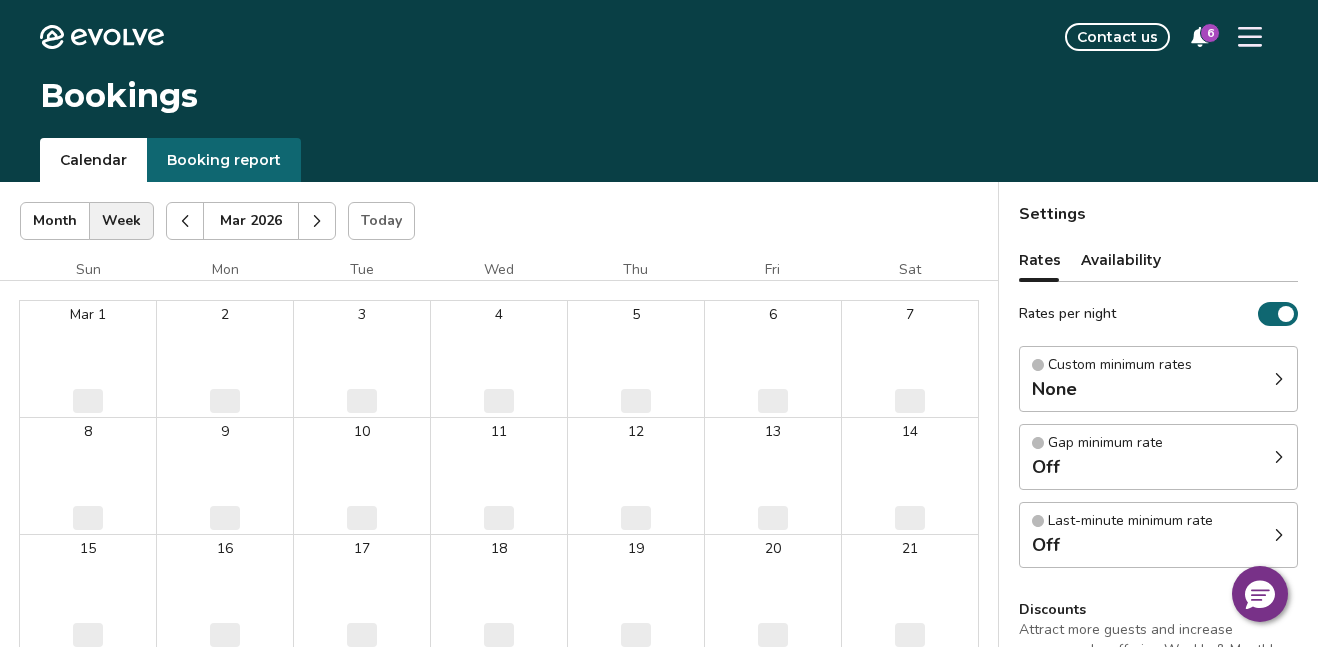click at bounding box center (317, 221) 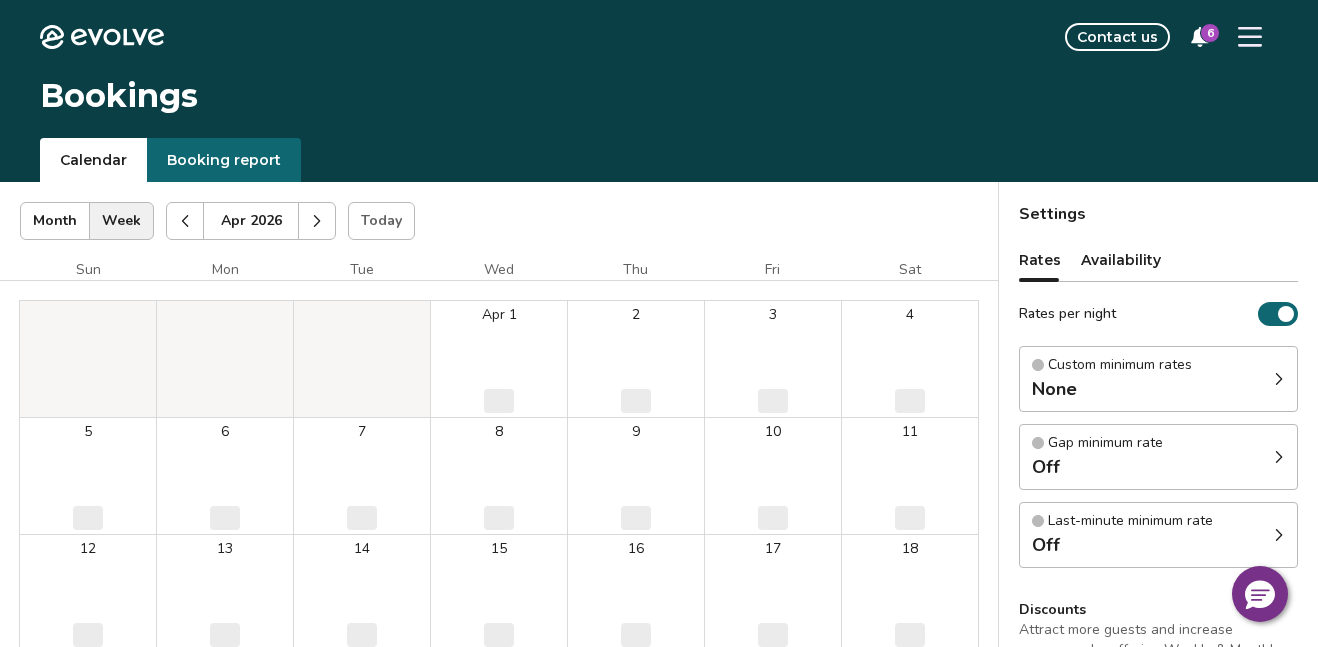 click at bounding box center [317, 221] 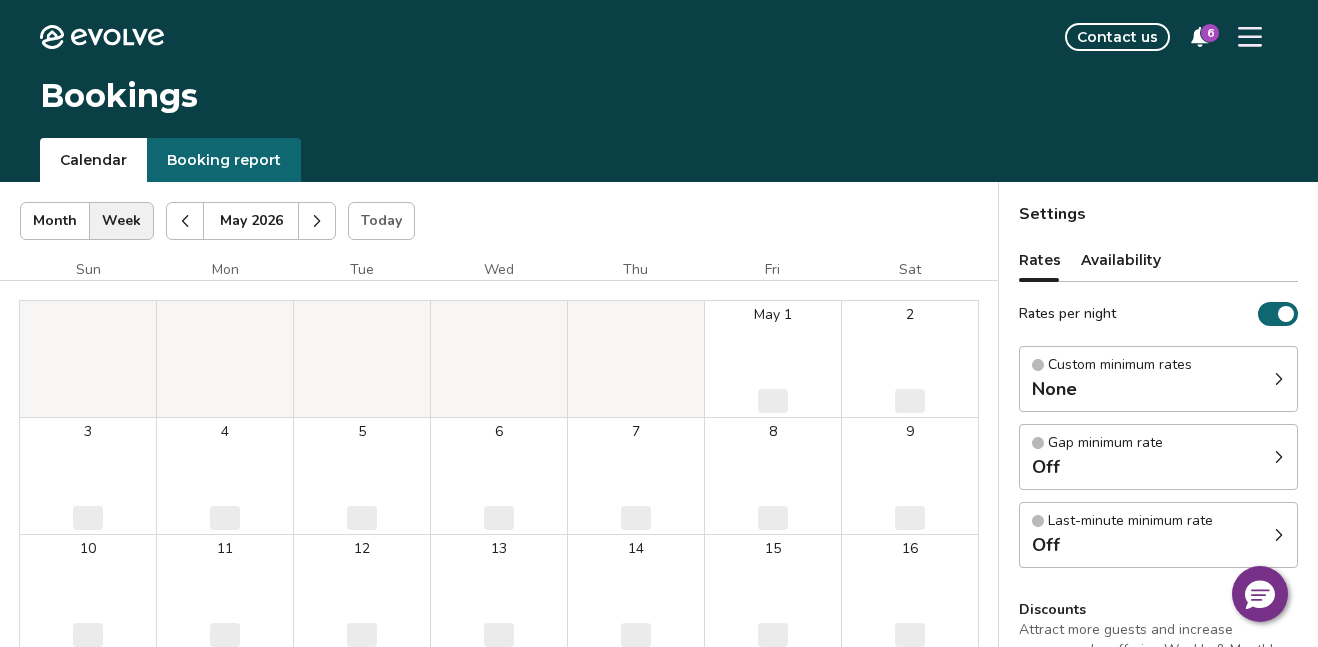 click at bounding box center (317, 221) 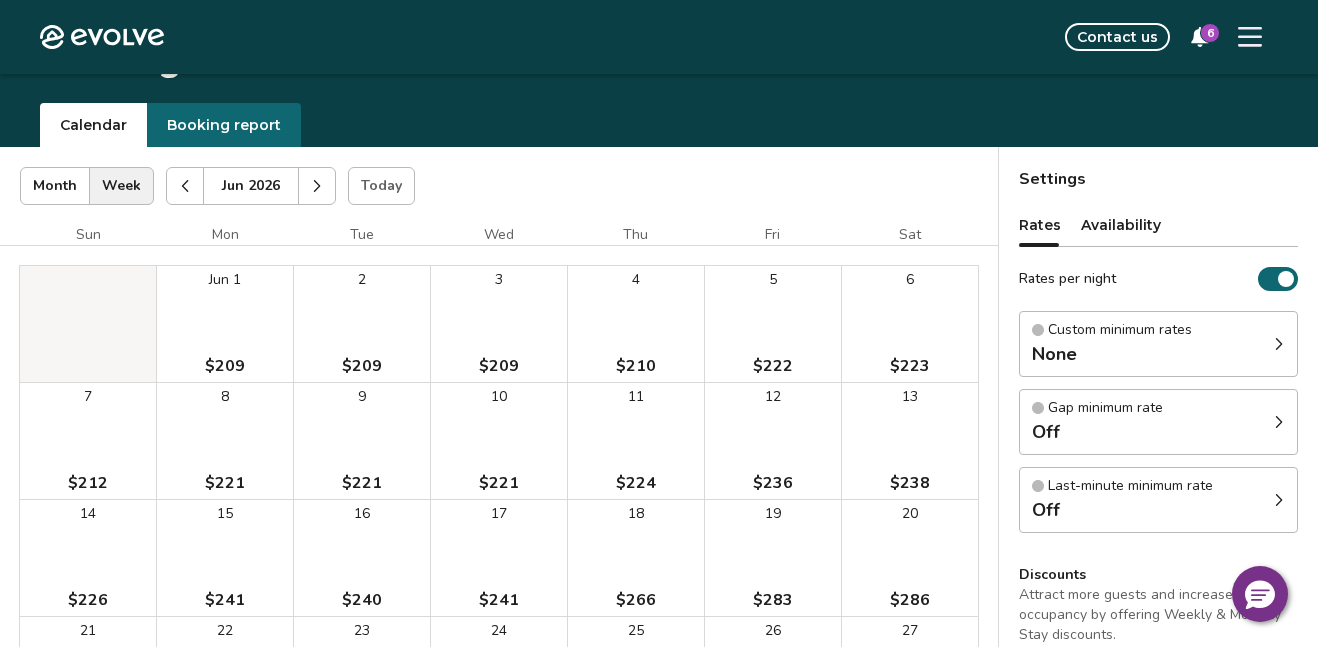 scroll, scrollTop: 0, scrollLeft: 0, axis: both 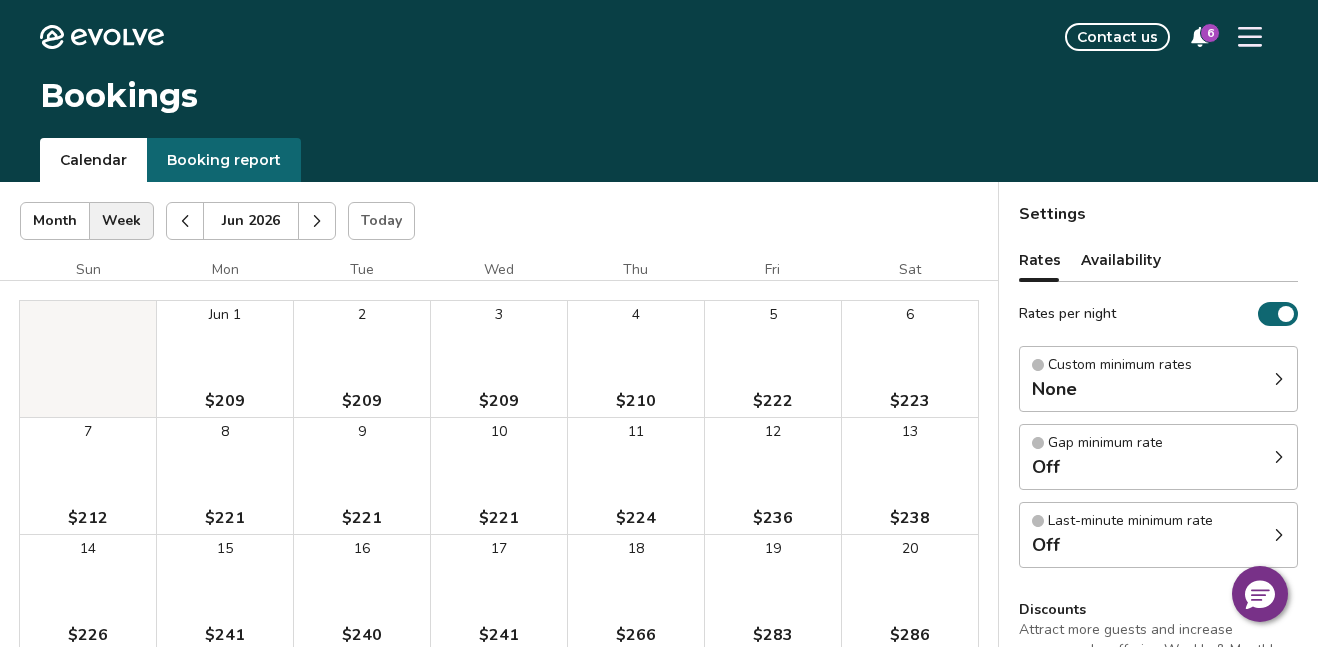 click at bounding box center [317, 221] 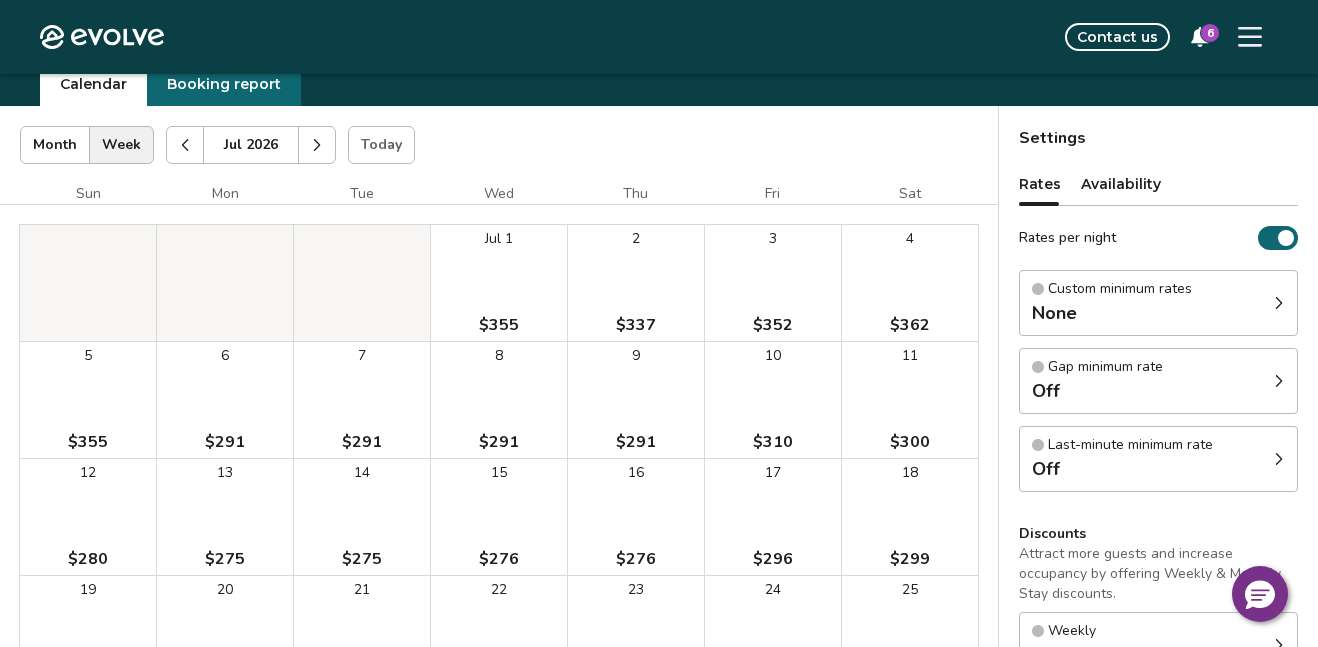 scroll, scrollTop: 77, scrollLeft: 0, axis: vertical 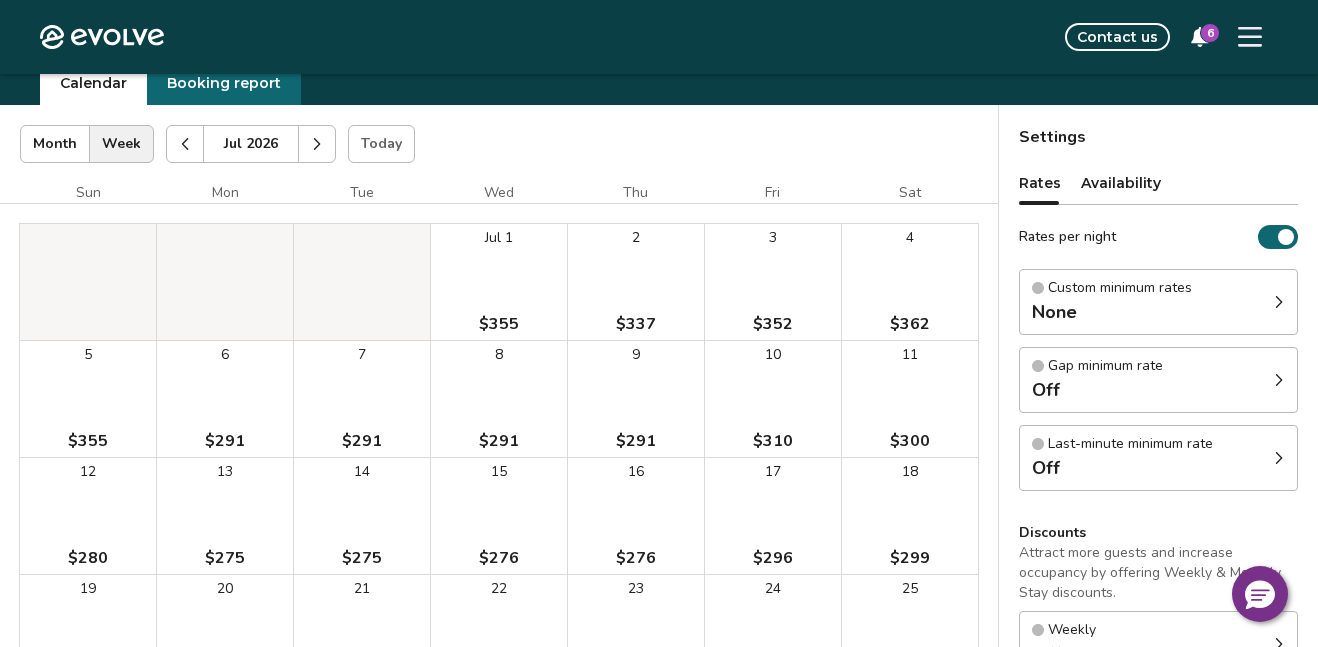 click at bounding box center [185, 144] 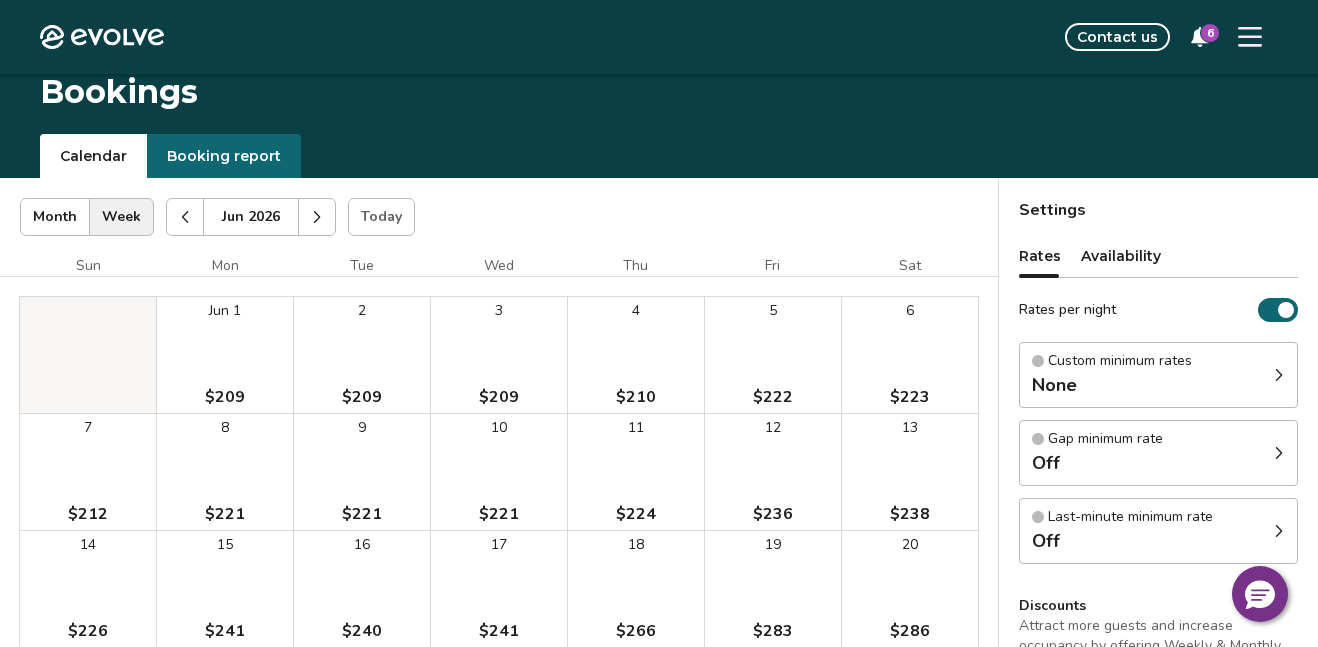 scroll, scrollTop: 0, scrollLeft: 0, axis: both 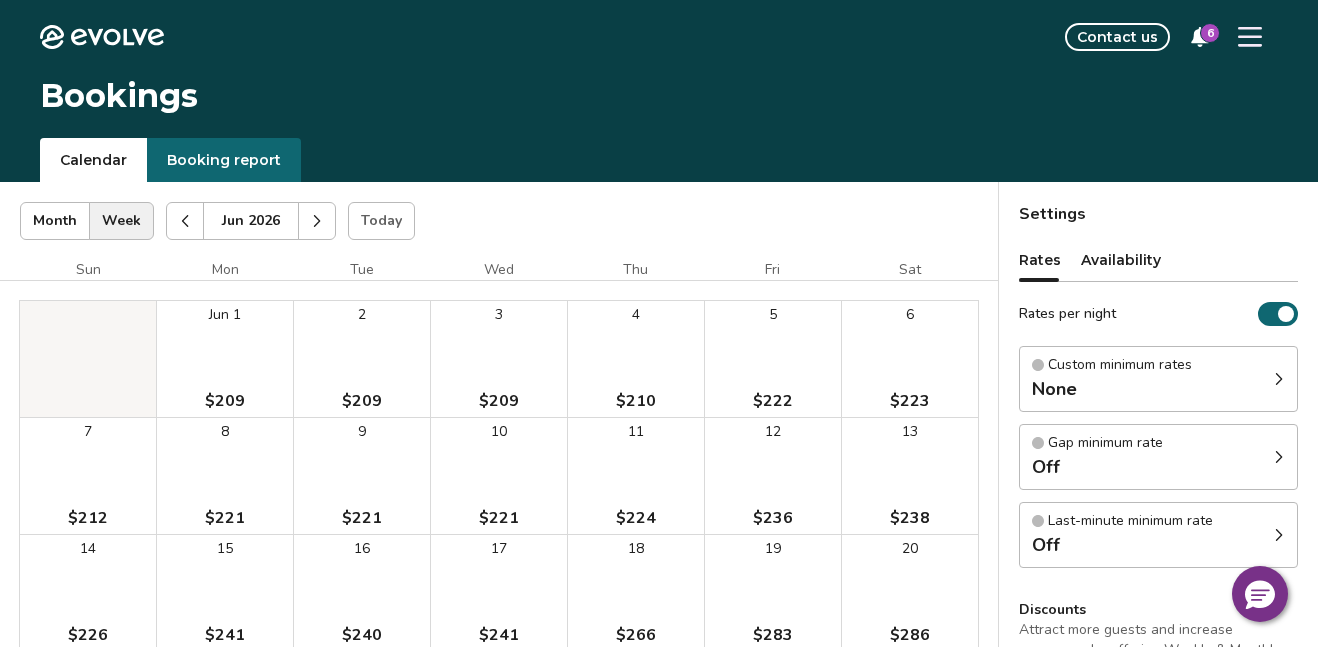 click at bounding box center [317, 221] 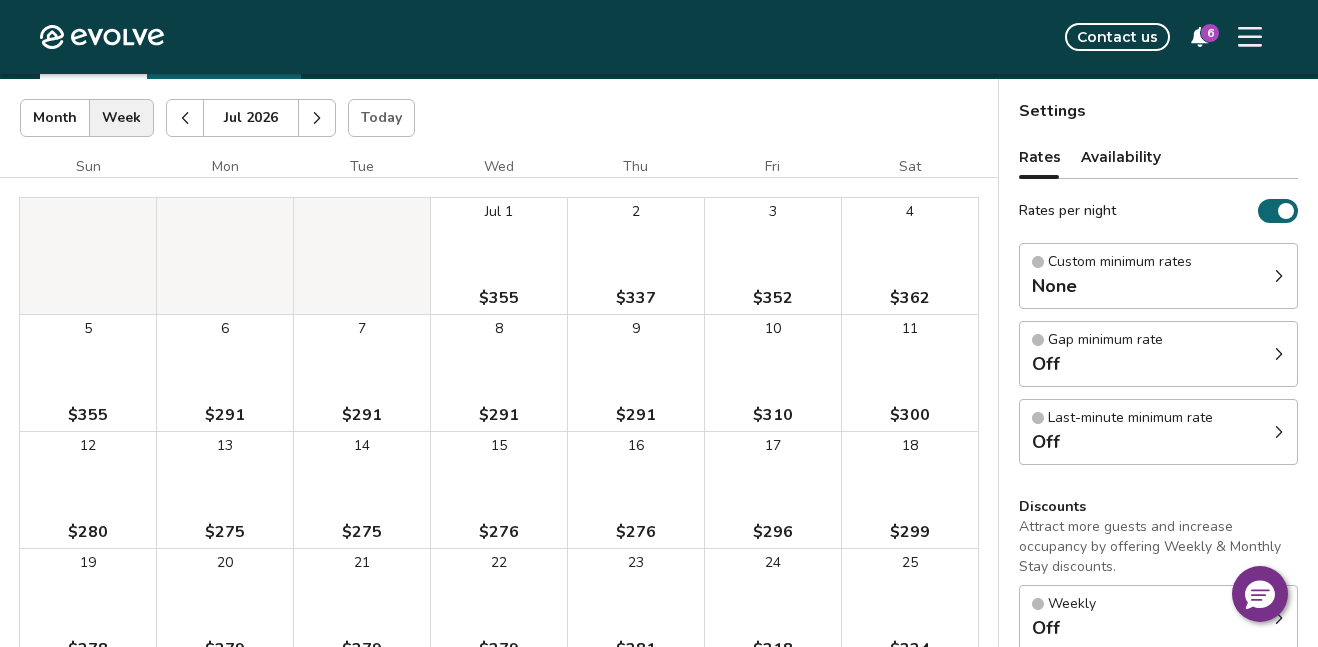 scroll, scrollTop: 83, scrollLeft: 0, axis: vertical 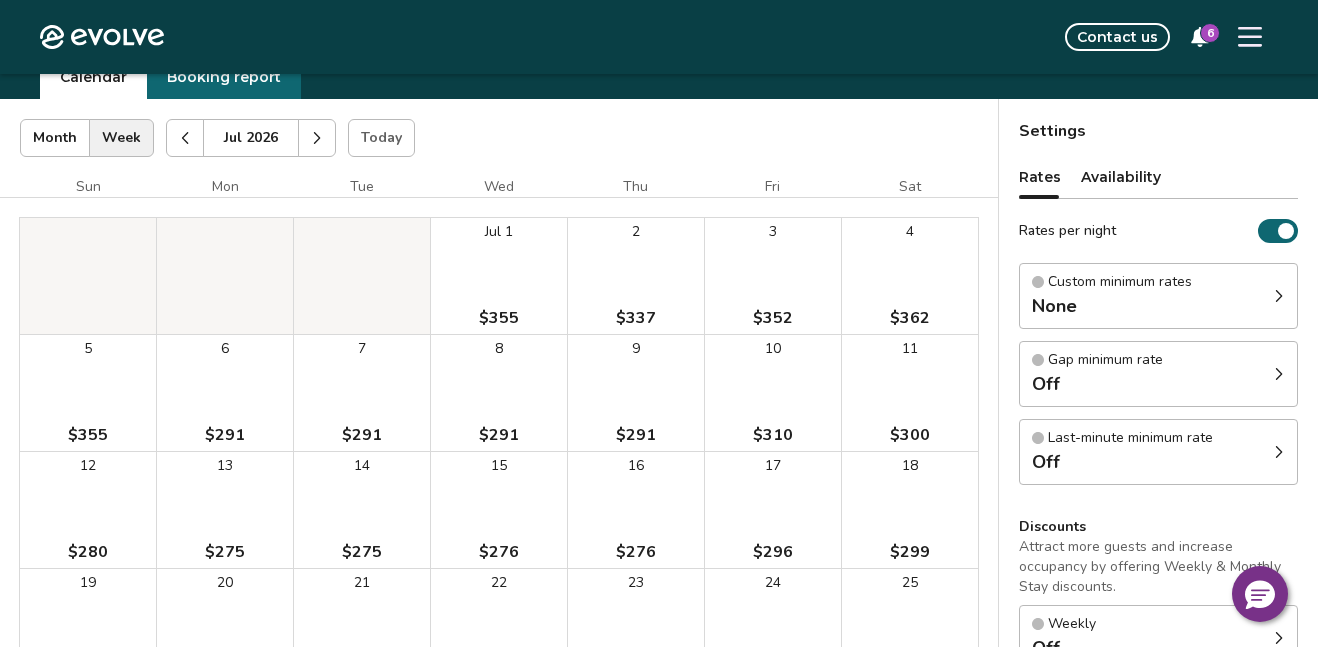click 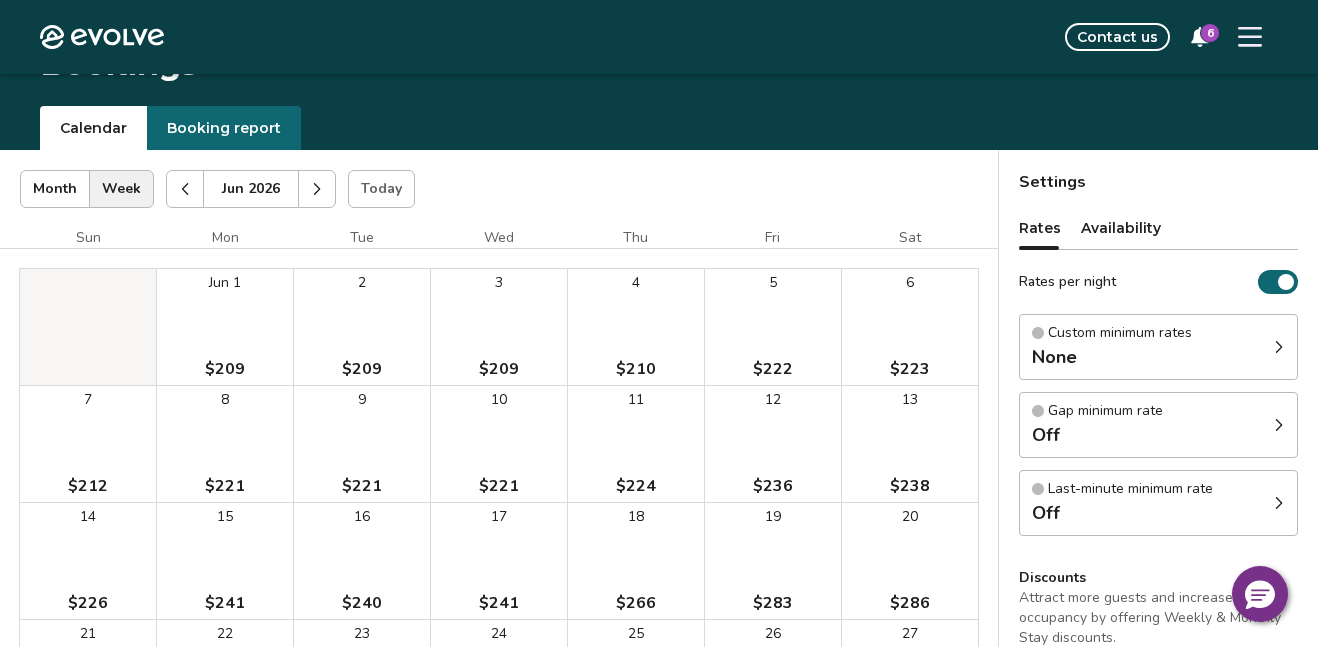 scroll, scrollTop: 0, scrollLeft: 0, axis: both 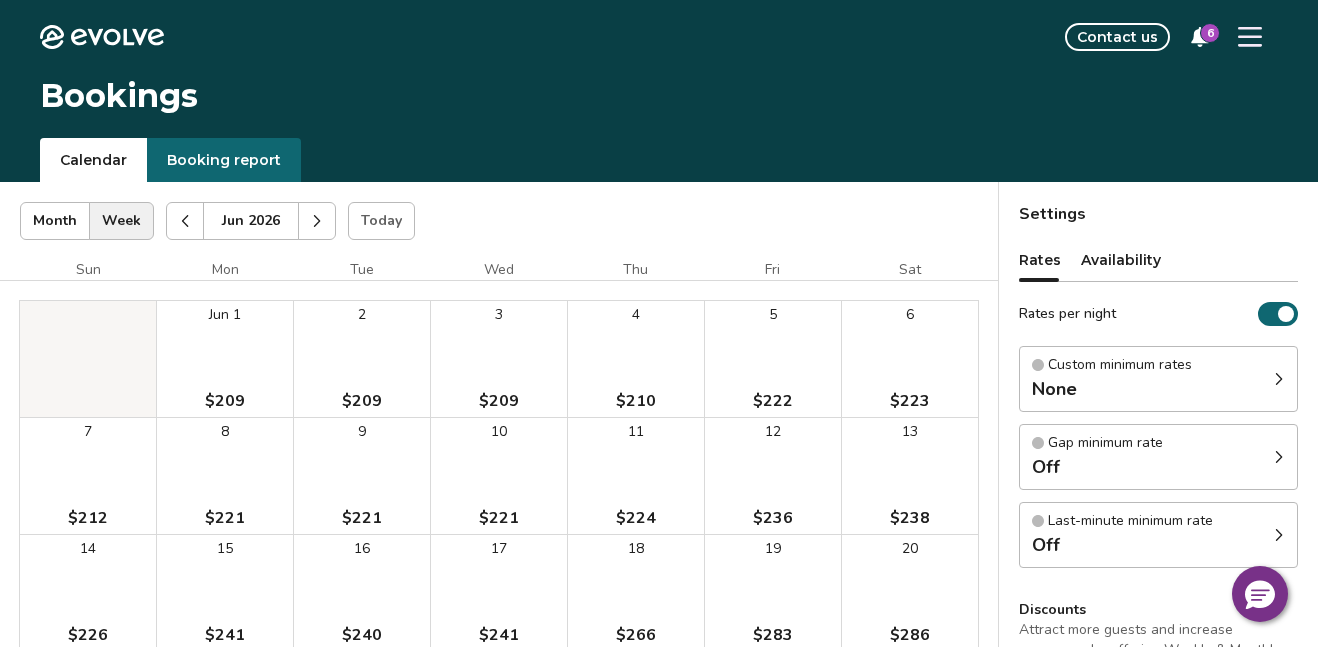 click 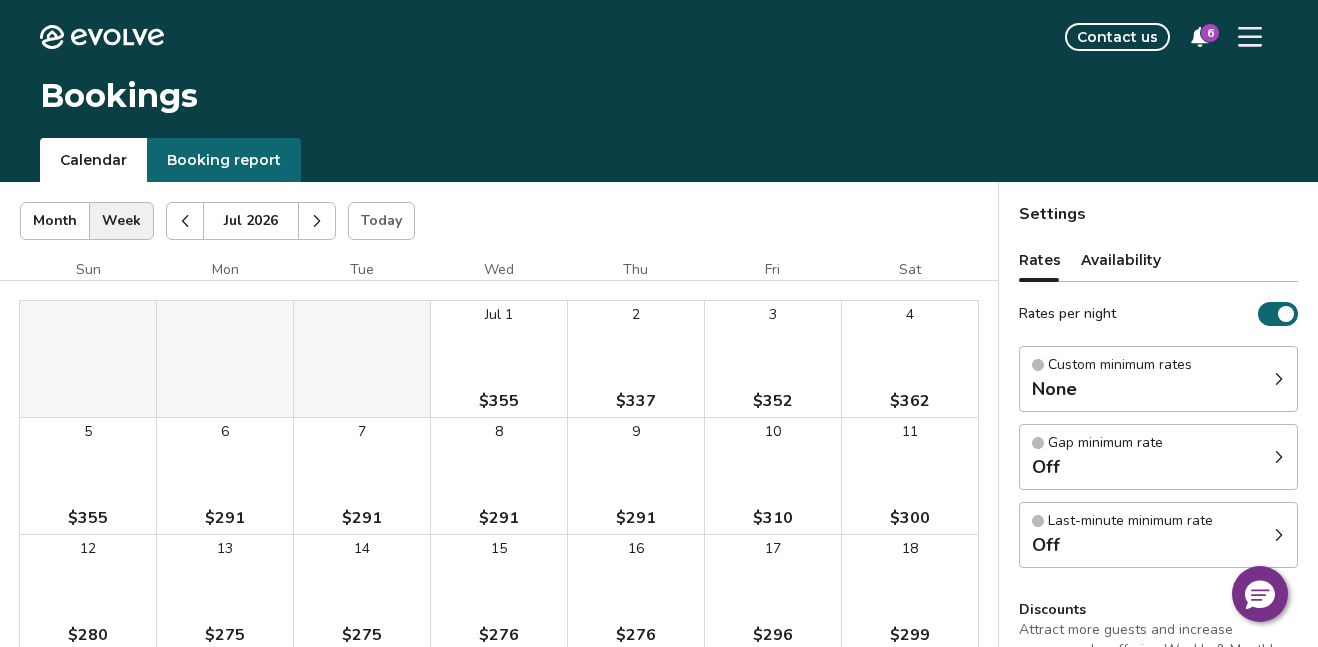 click at bounding box center [185, 221] 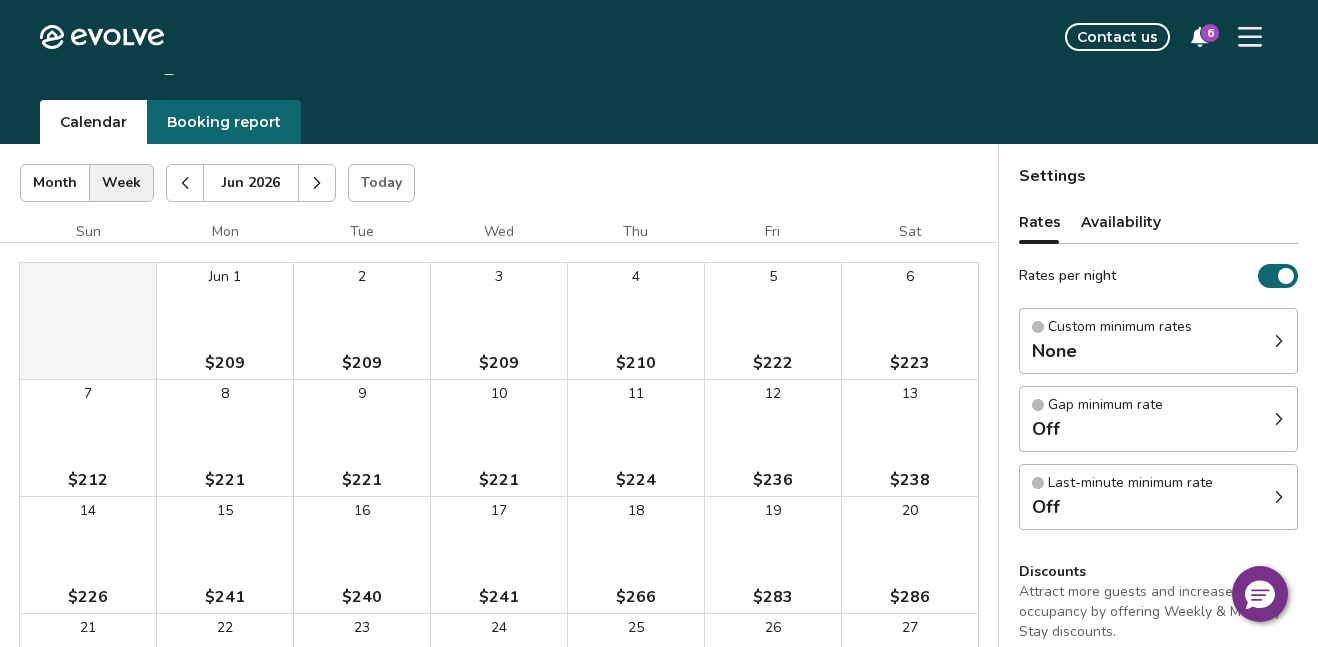 scroll, scrollTop: 0, scrollLeft: 0, axis: both 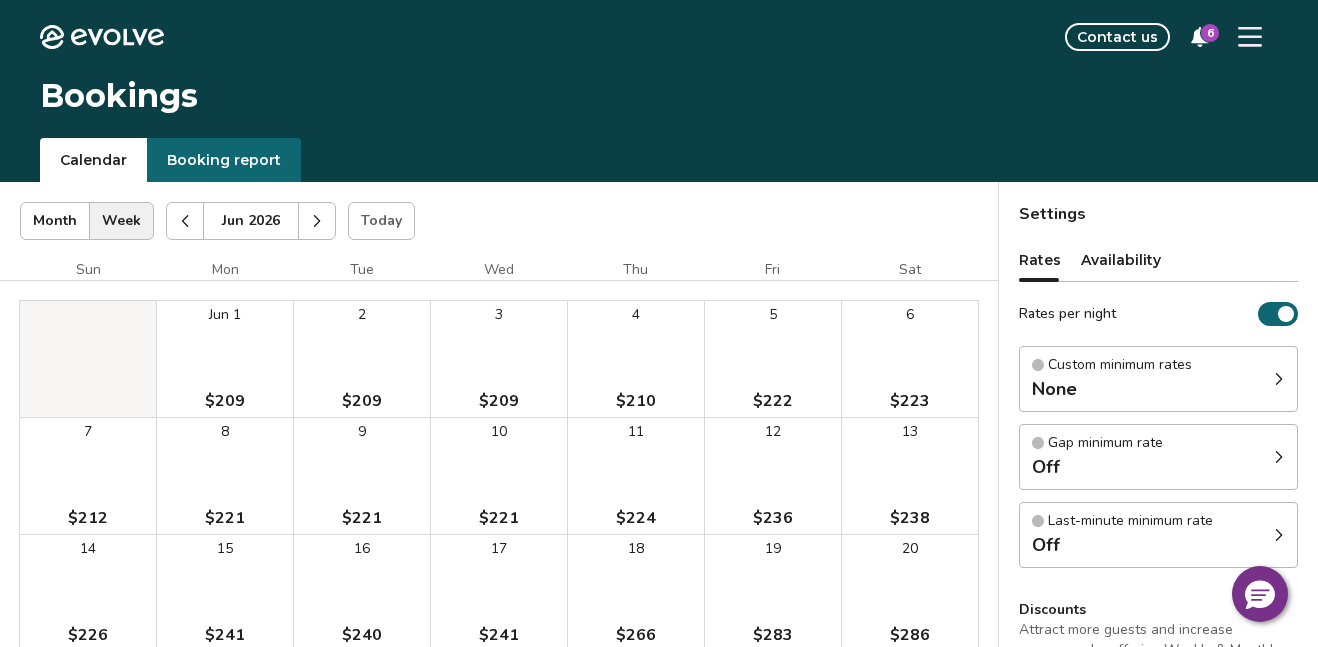 click at bounding box center [317, 221] 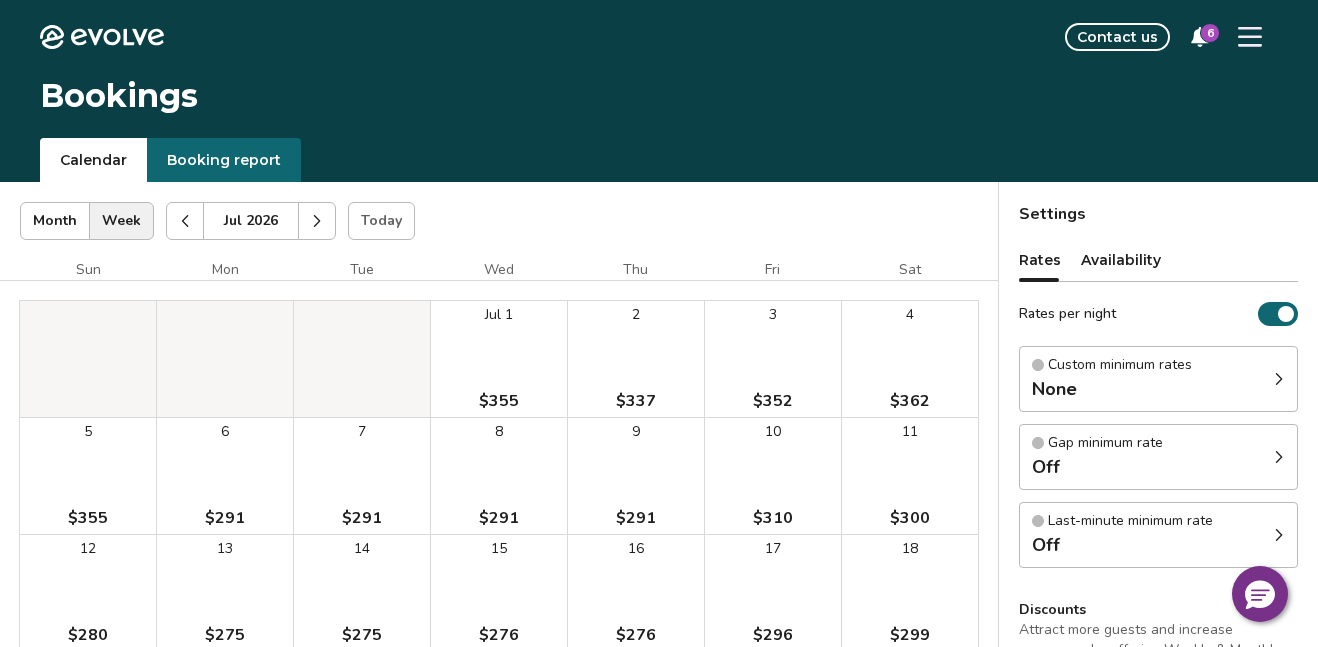 click at bounding box center (185, 221) 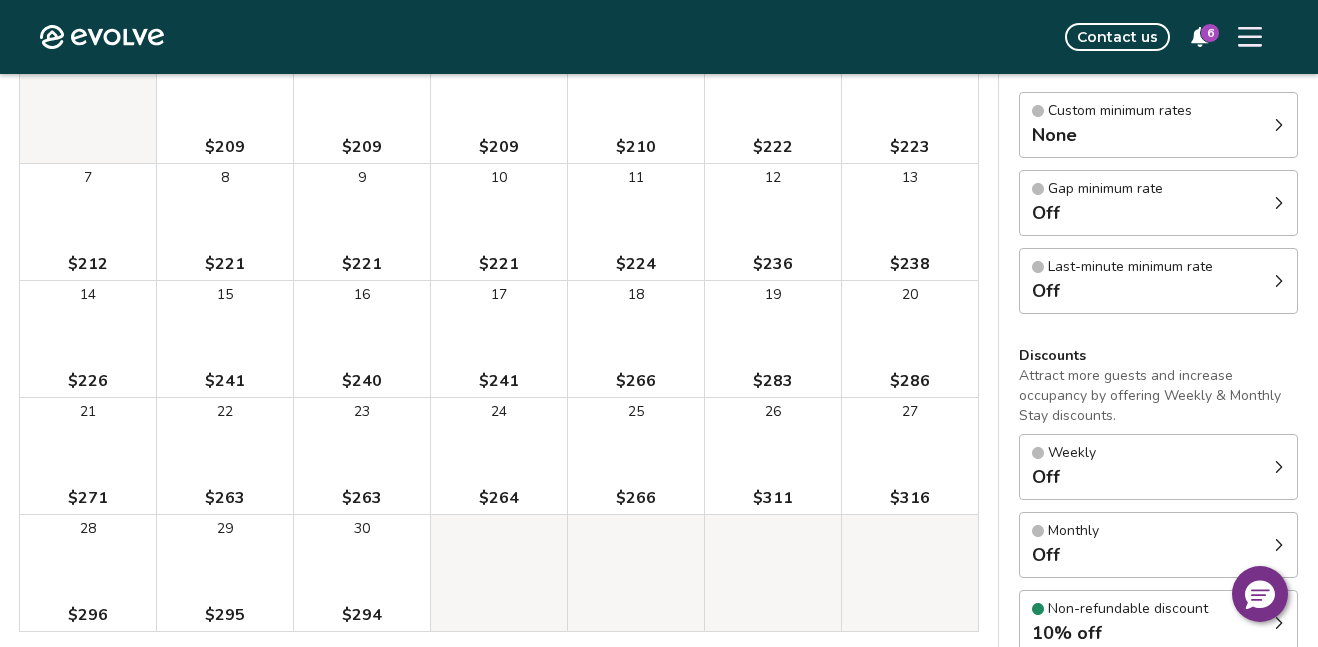 scroll, scrollTop: 262, scrollLeft: 0, axis: vertical 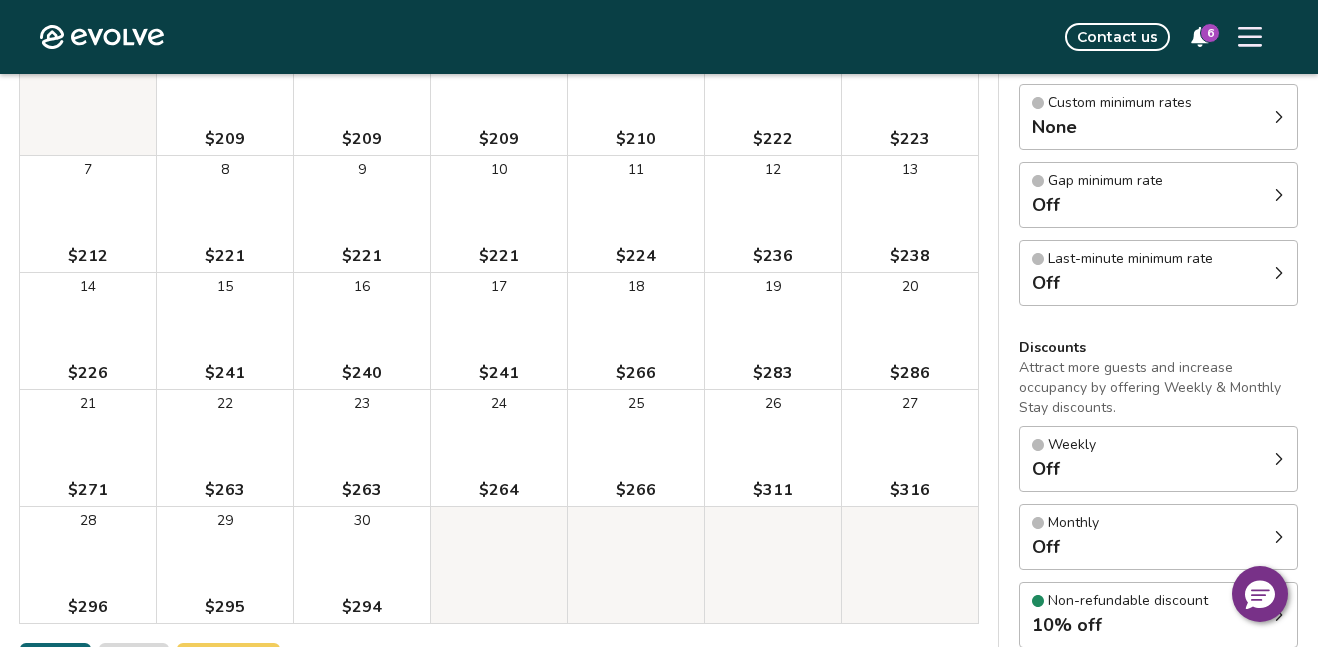 click on "30 $294" at bounding box center (362, 565) 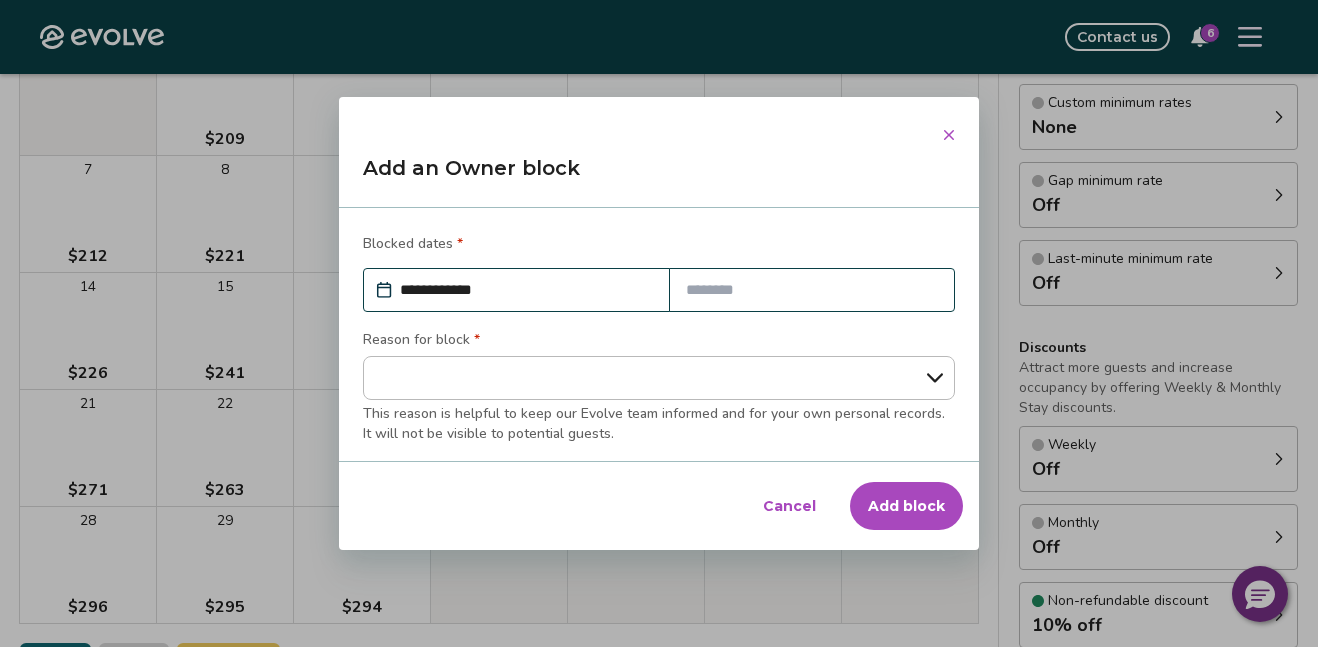 click on "Cancel" at bounding box center (789, 506) 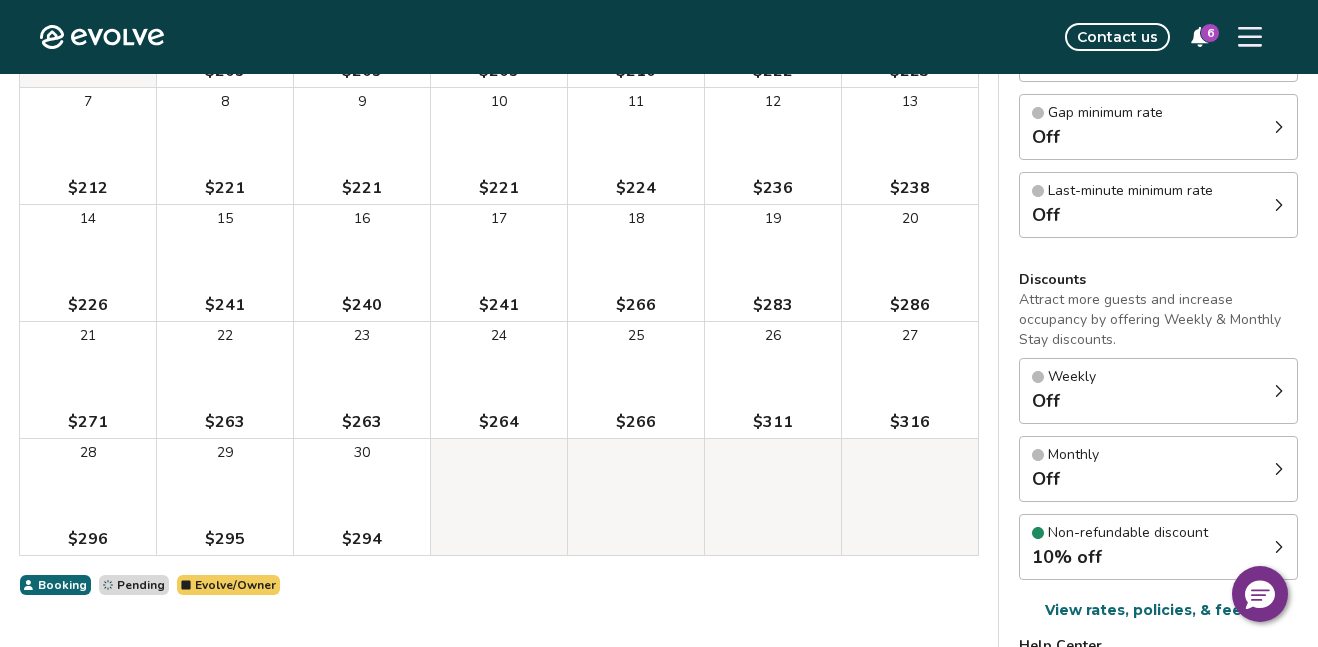 scroll, scrollTop: 0, scrollLeft: 0, axis: both 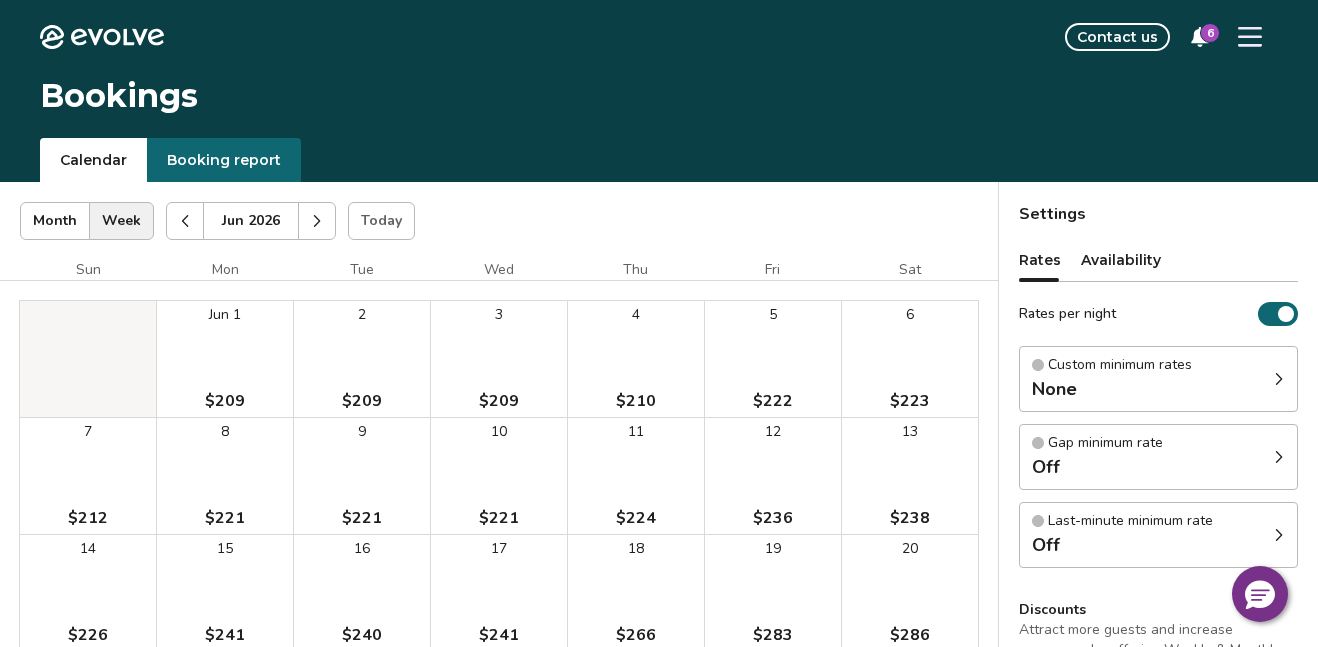 click at bounding box center (185, 221) 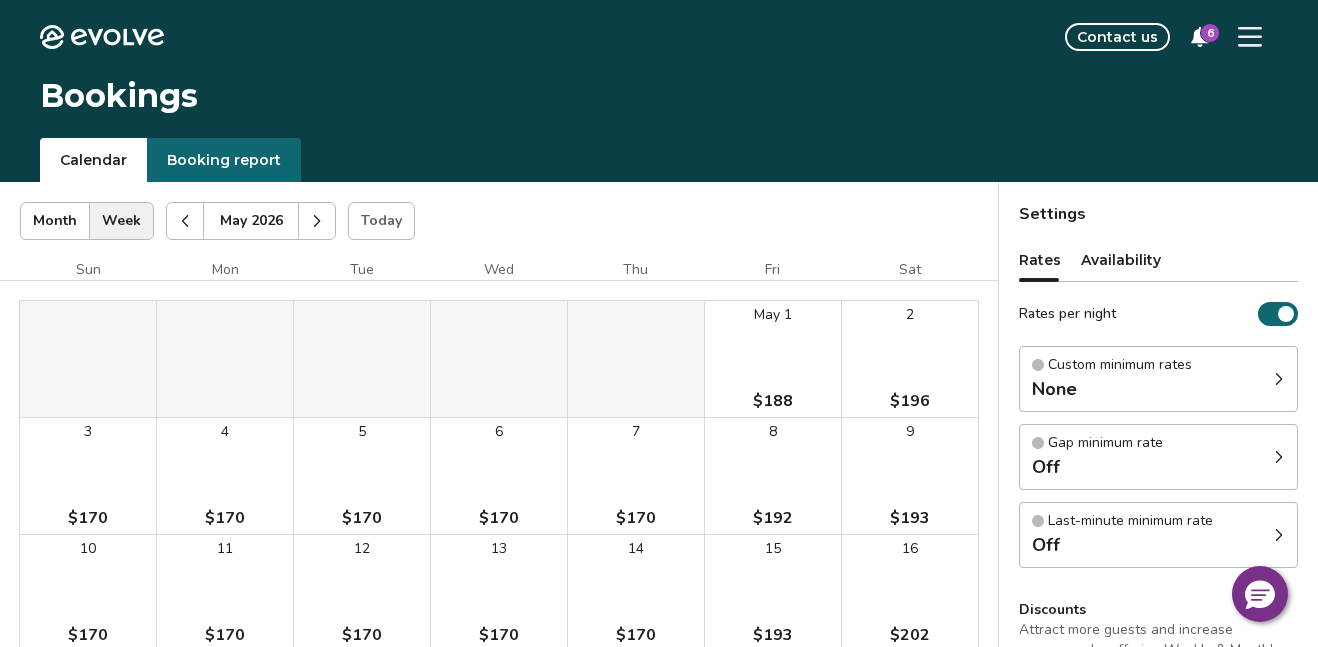 click 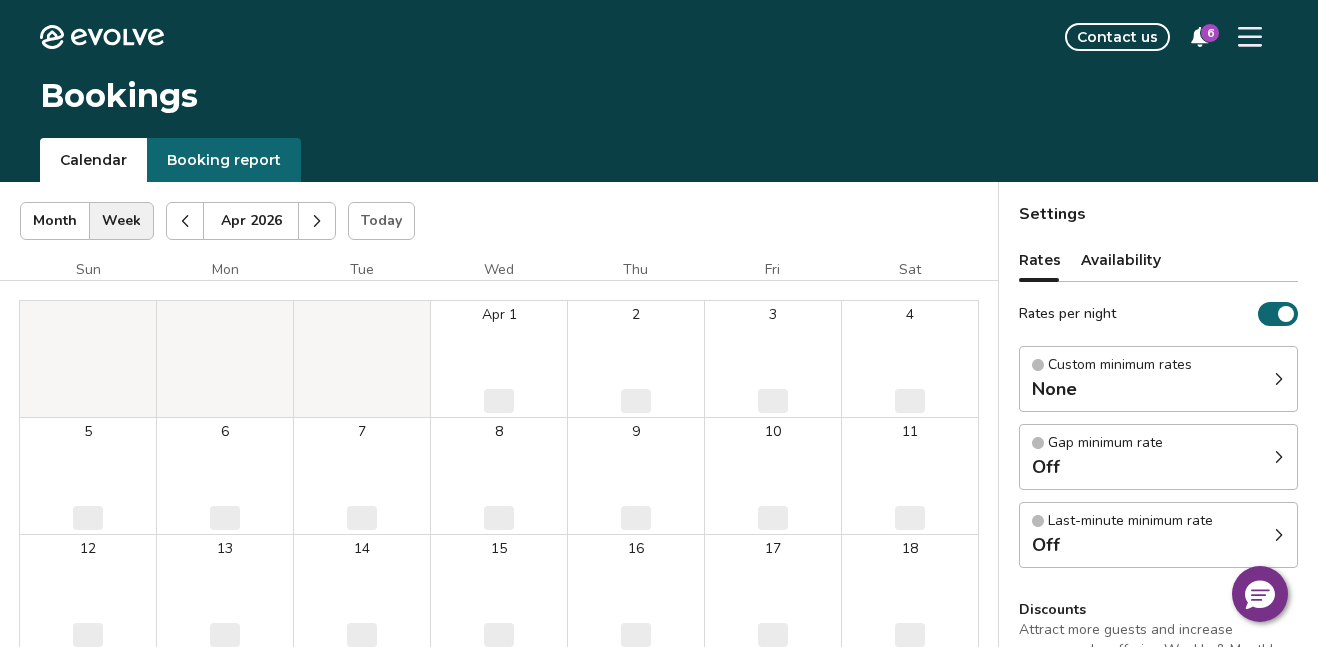 click 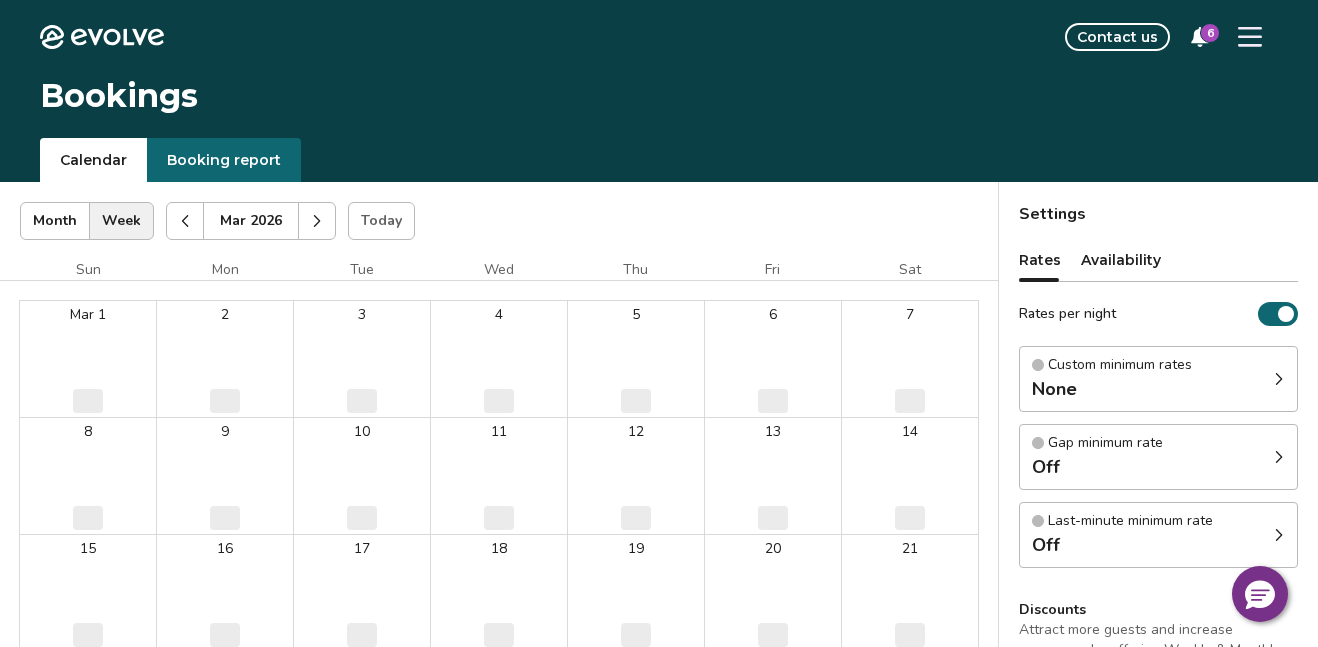 click 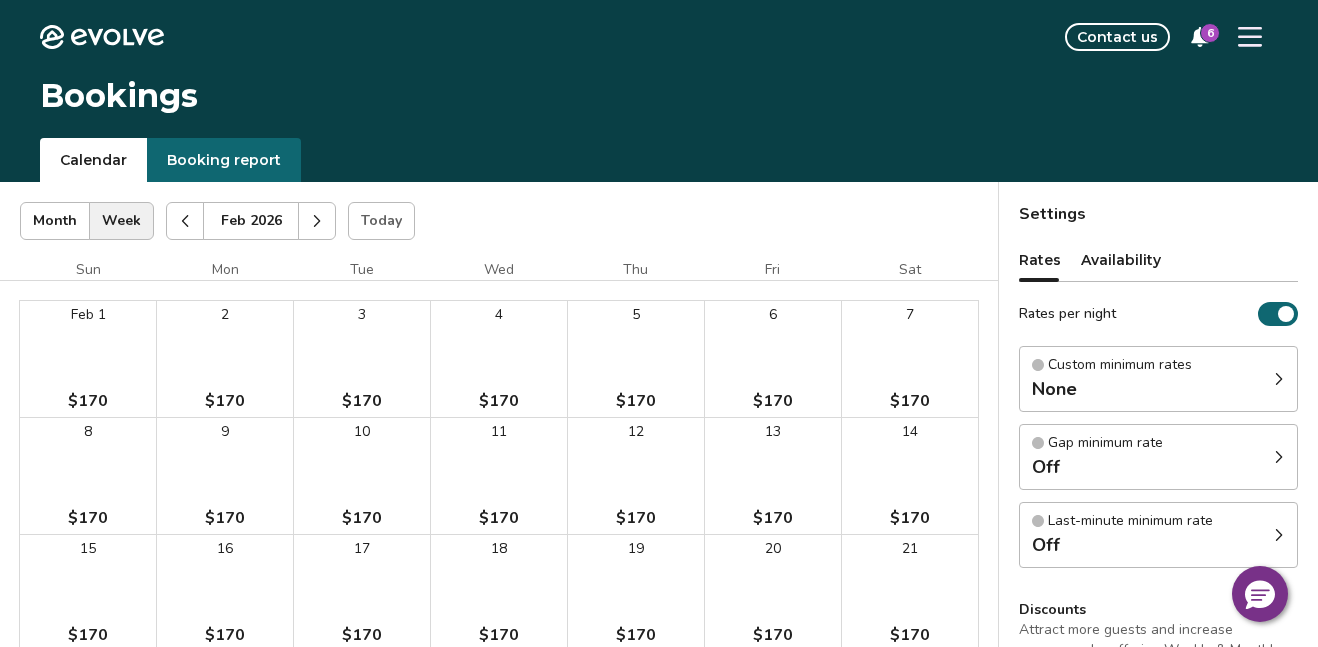 click 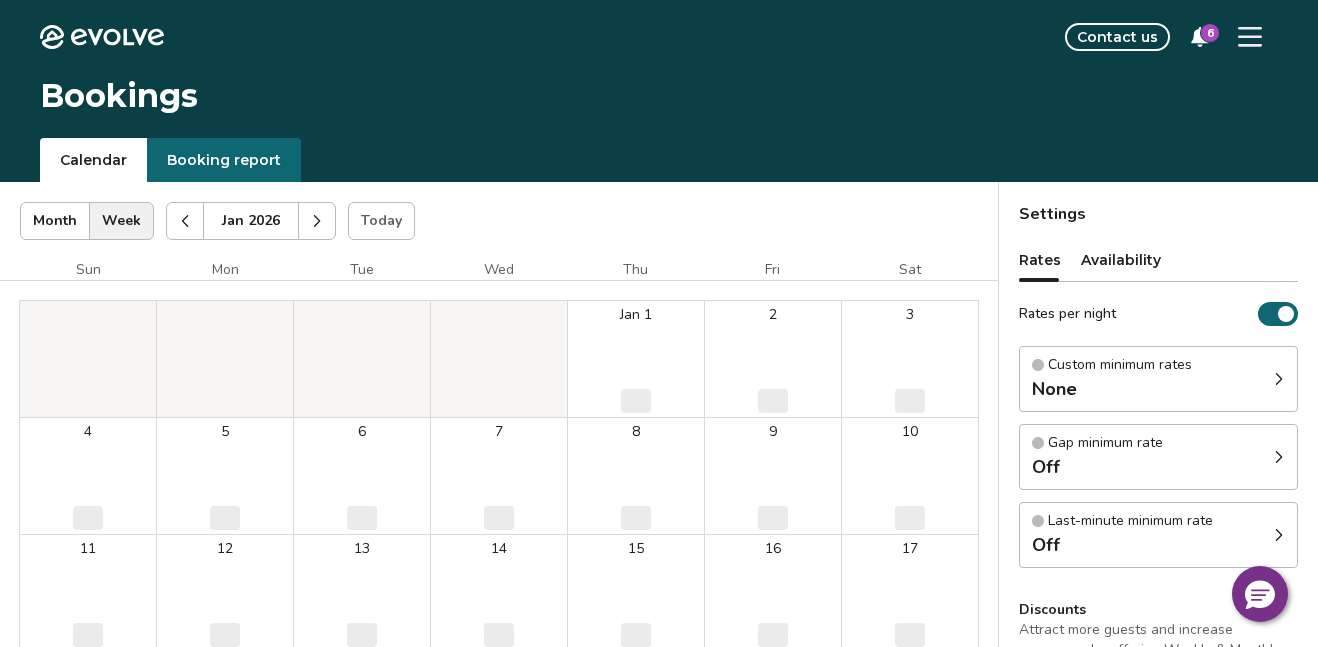 click 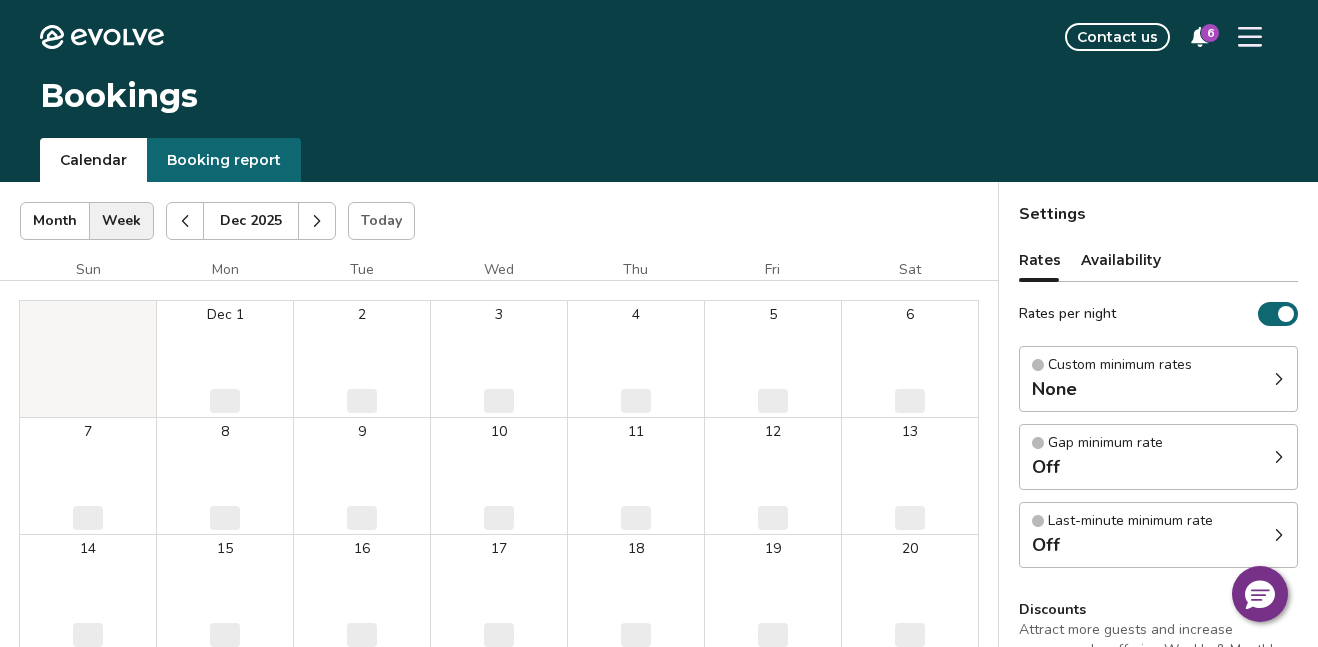 click 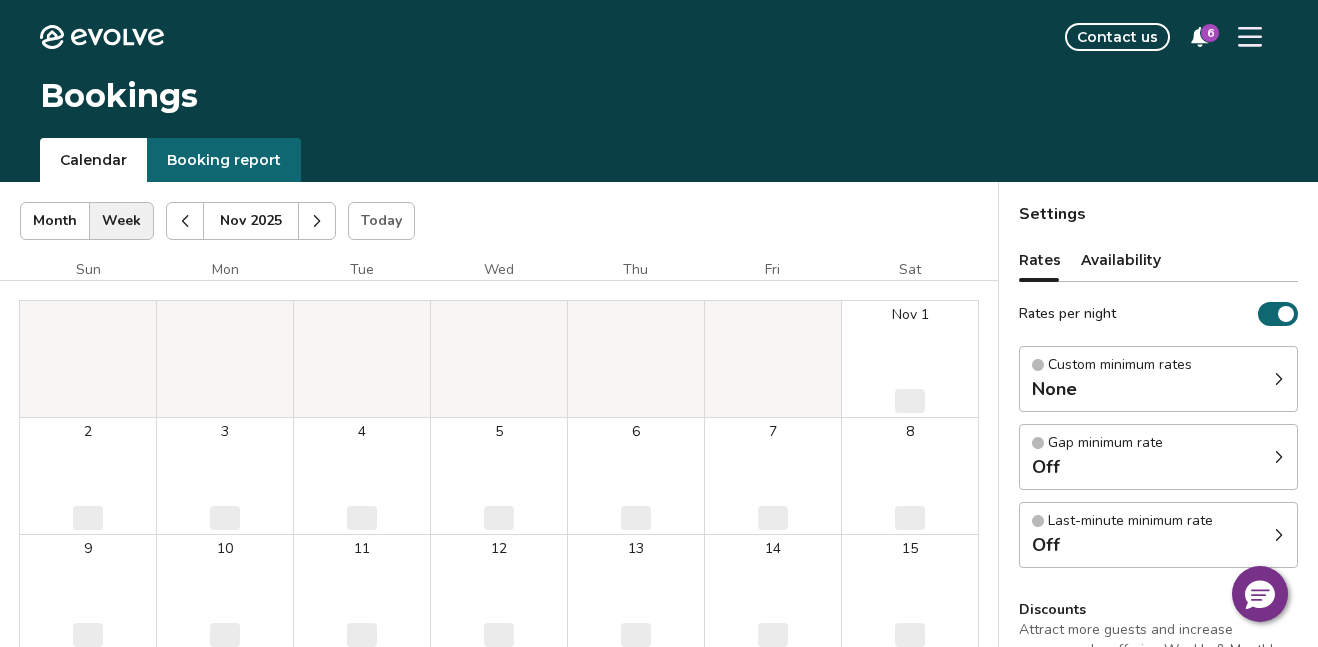 click 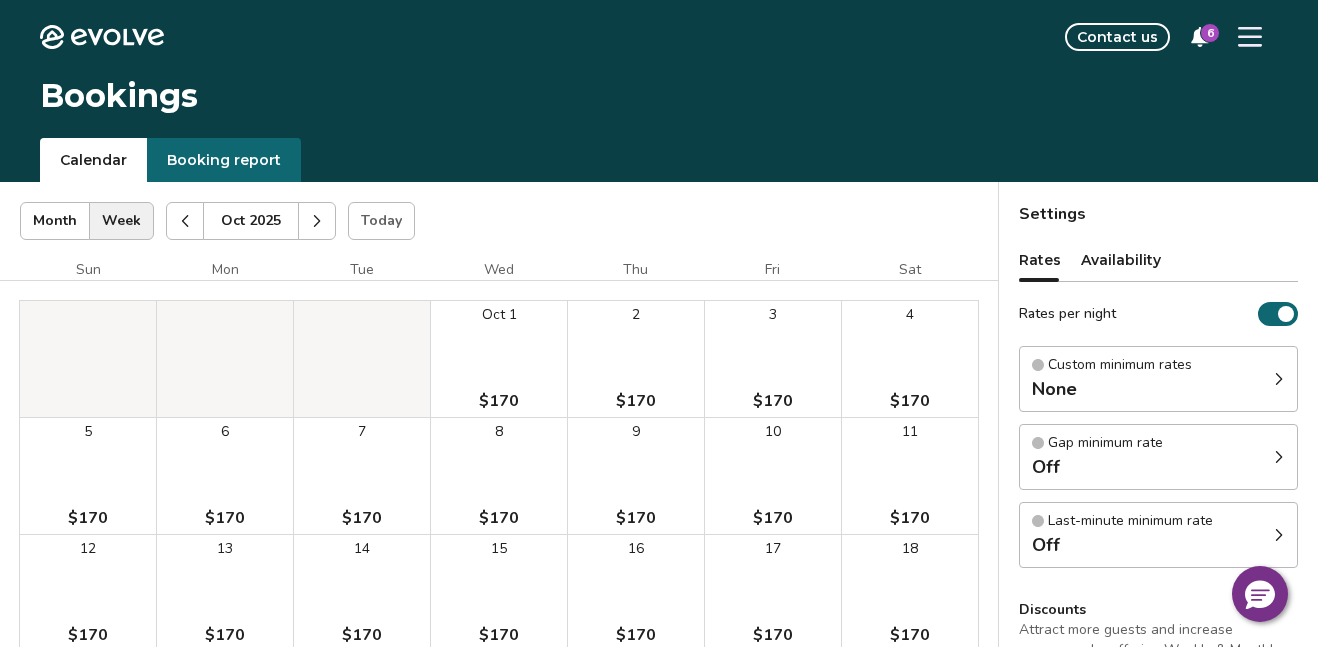 click 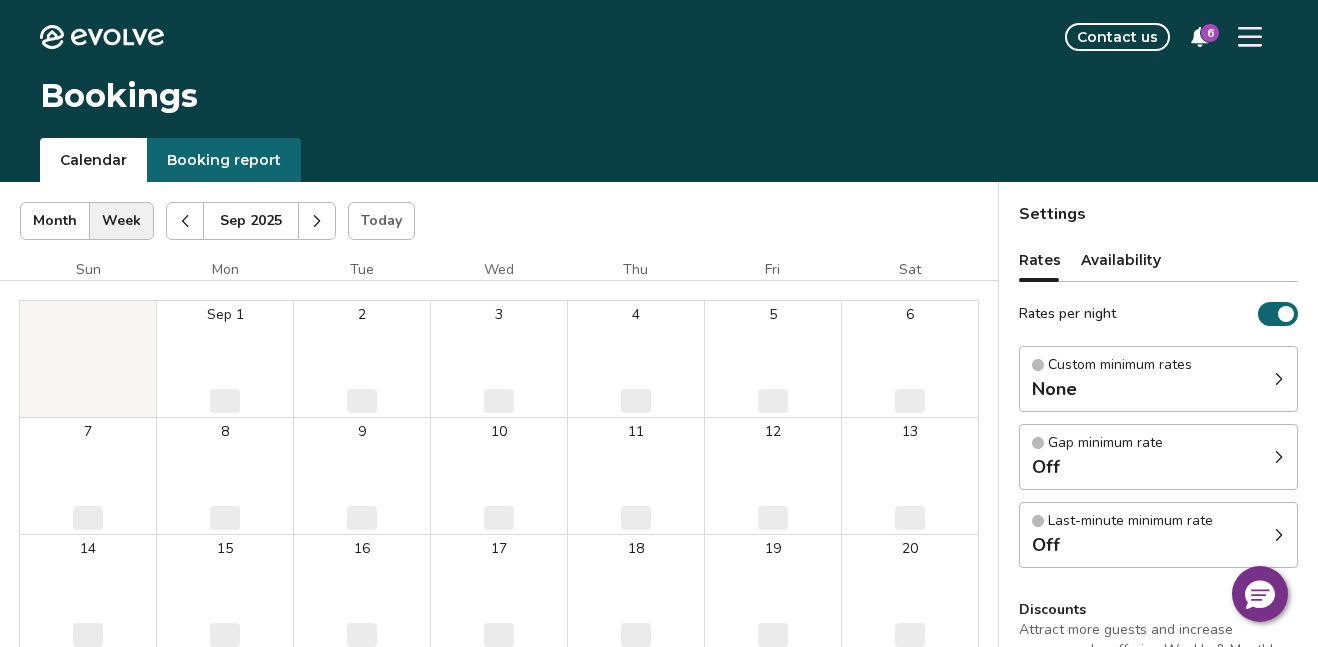 click 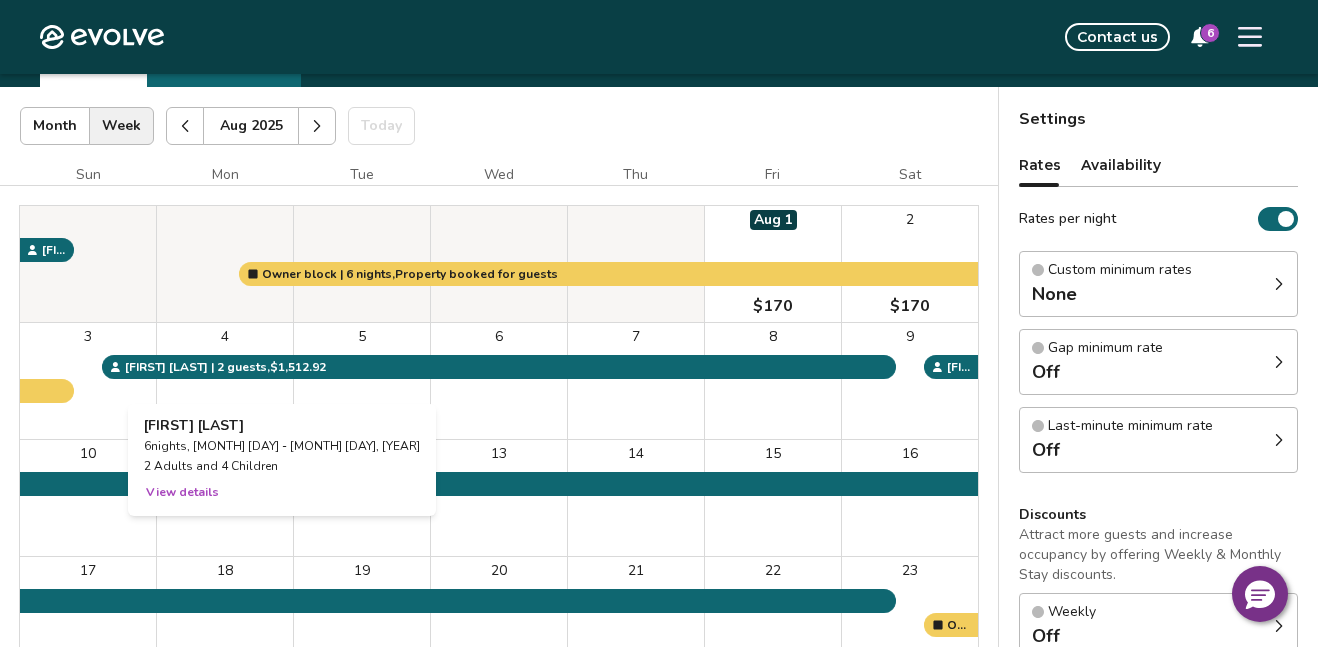scroll, scrollTop: 98, scrollLeft: 0, axis: vertical 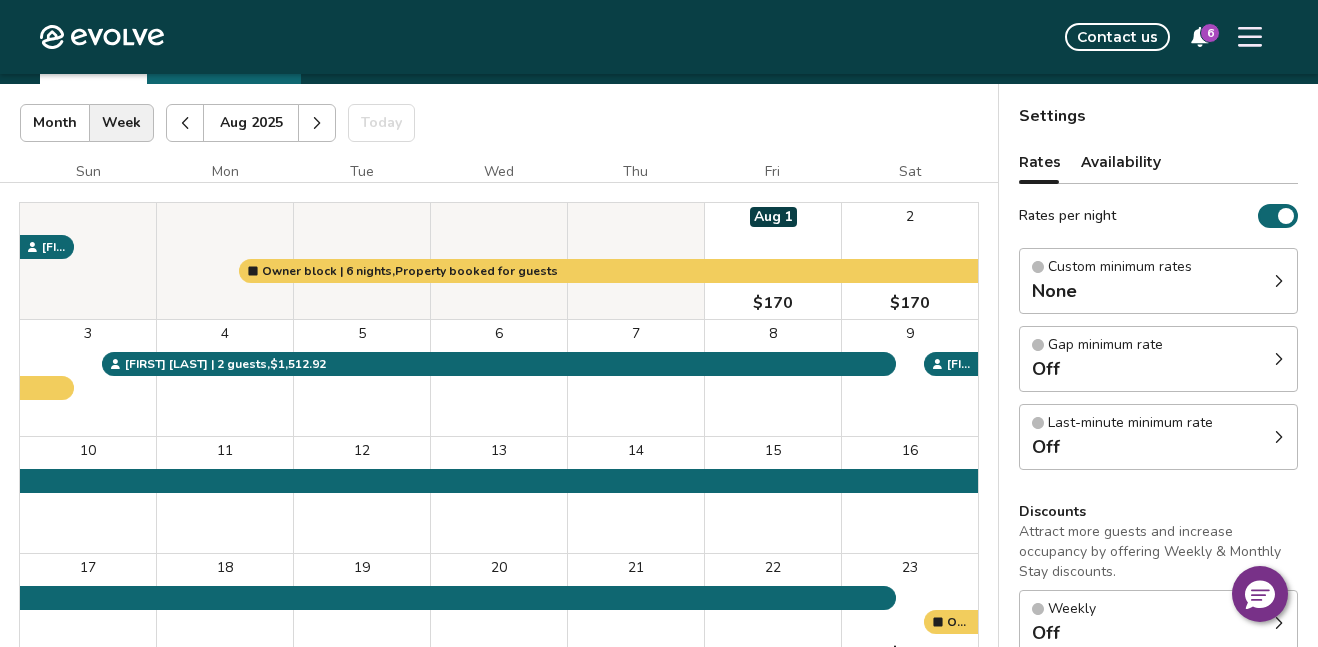click 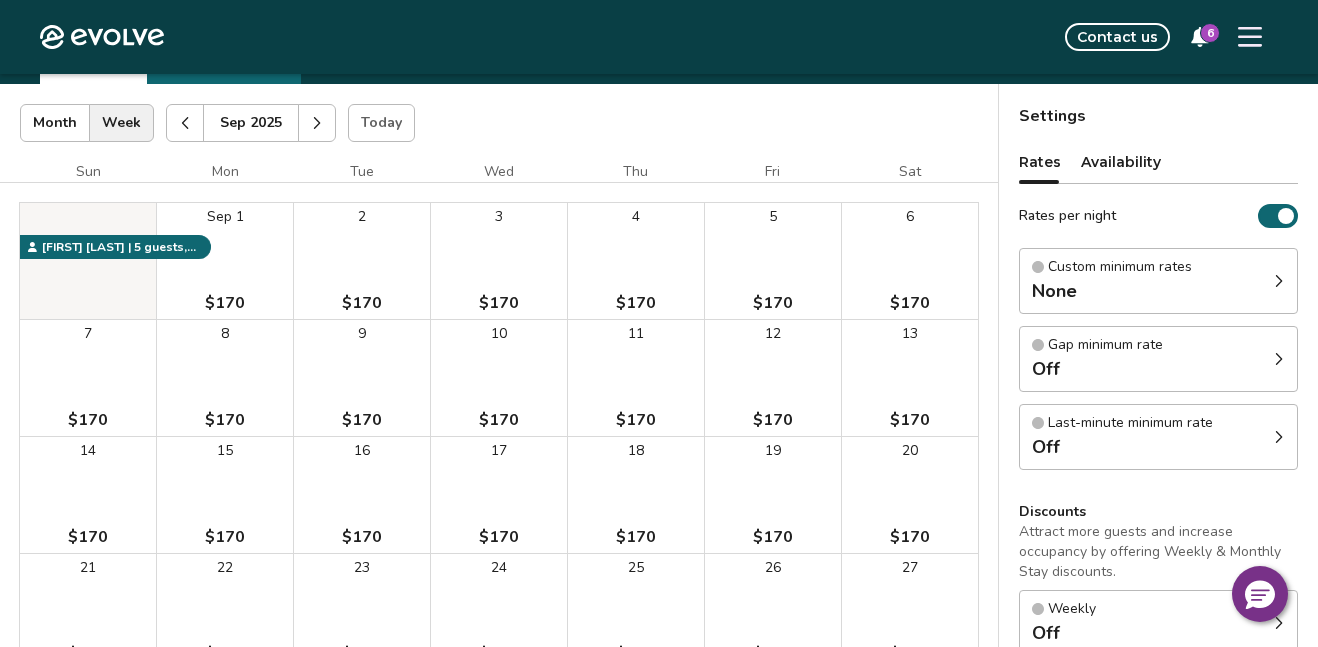 click 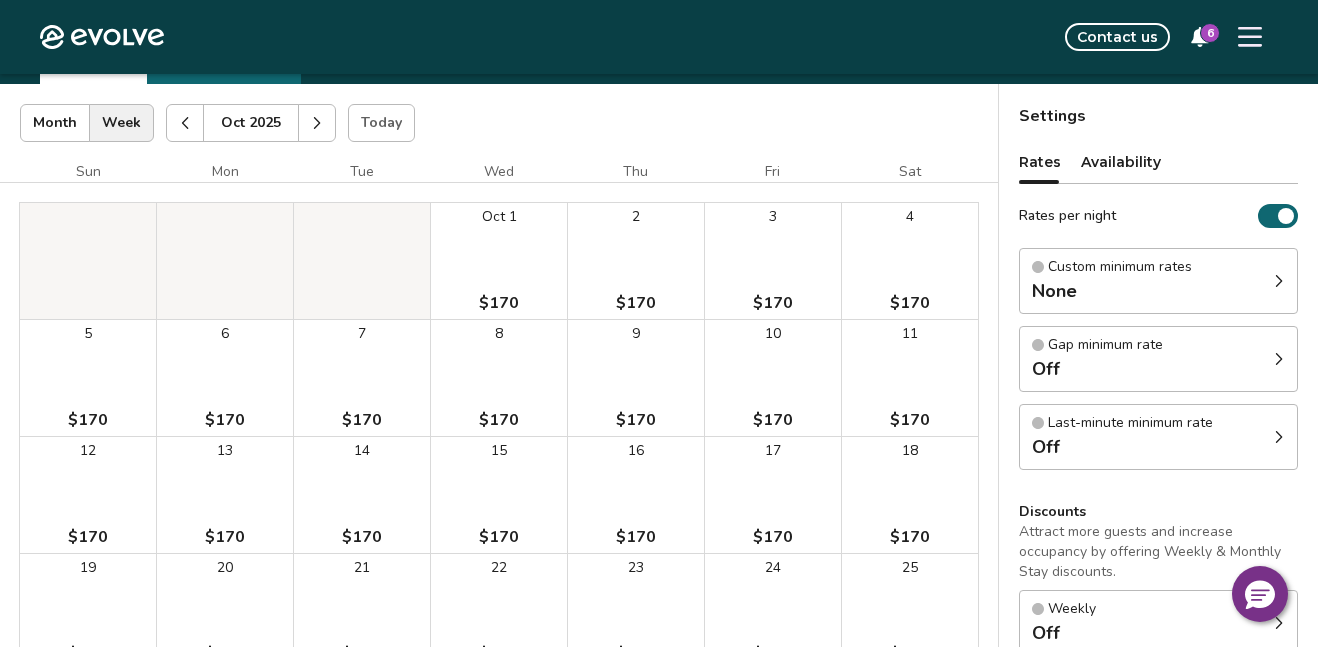 click 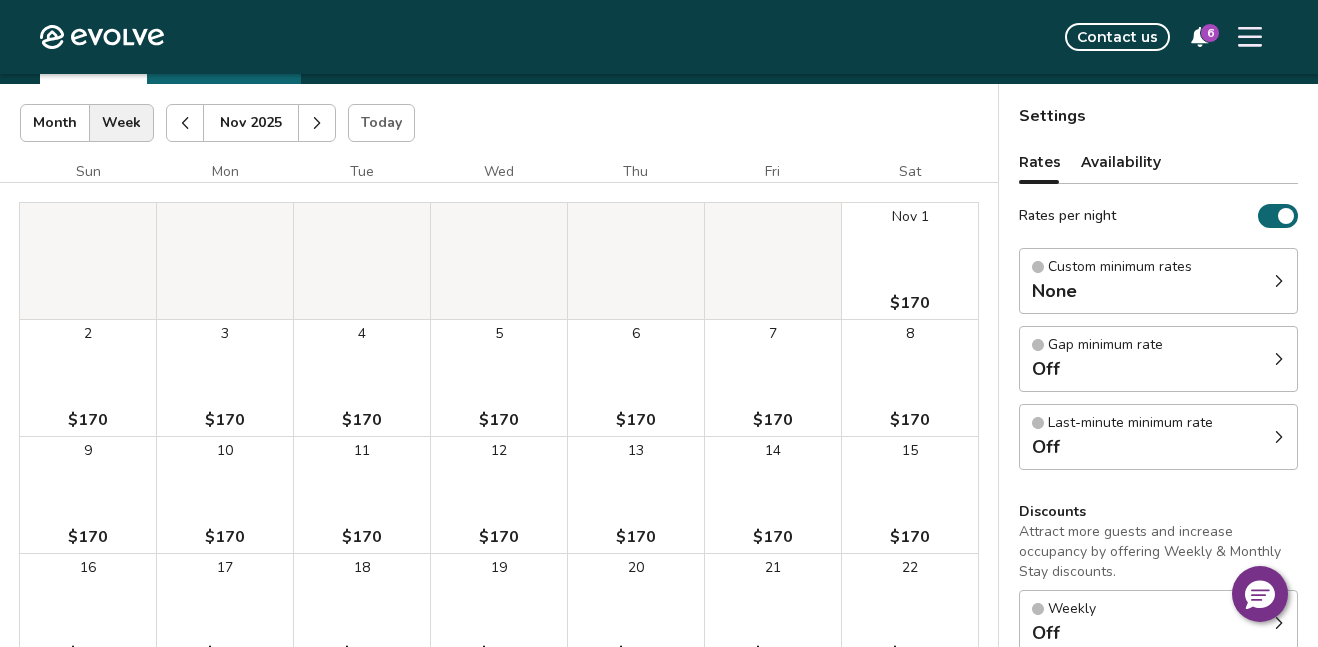 click 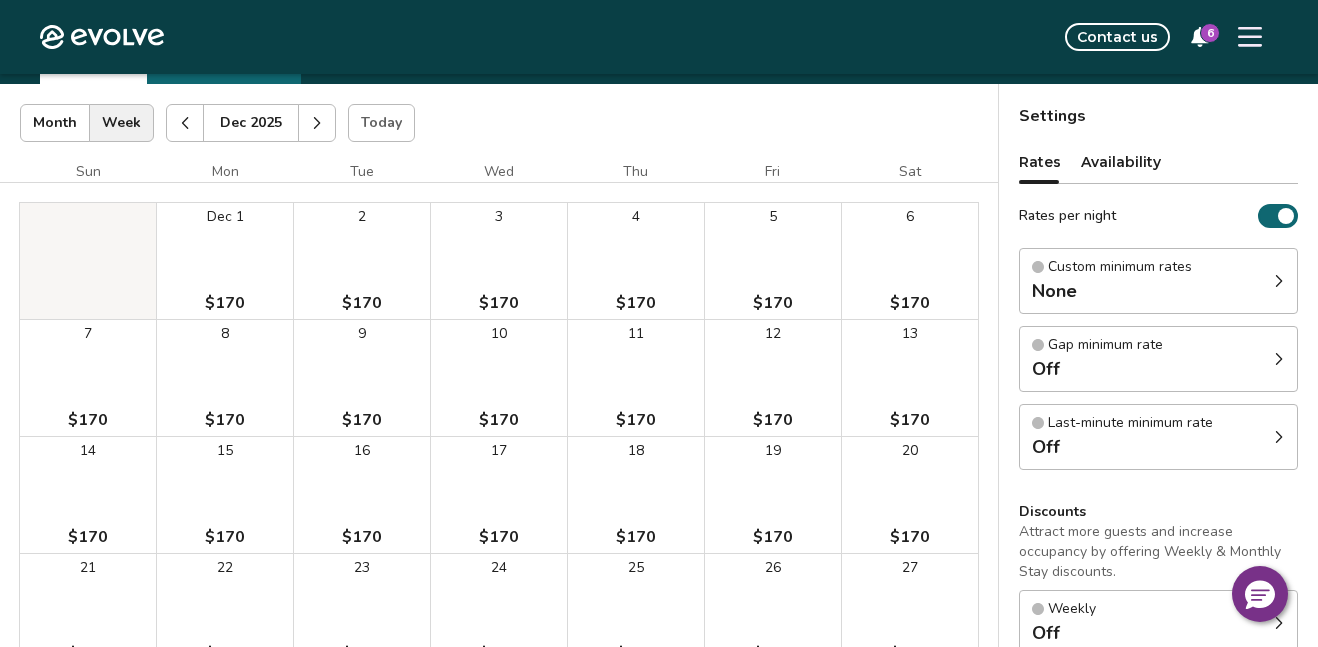 click 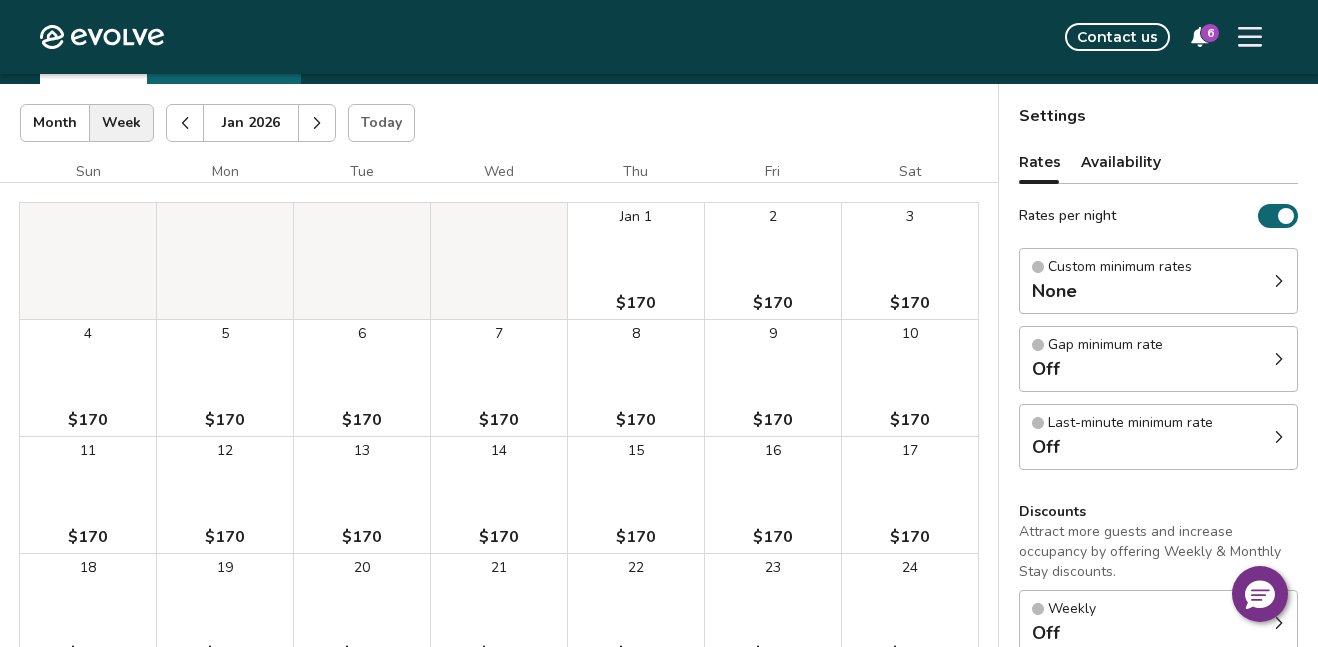 click 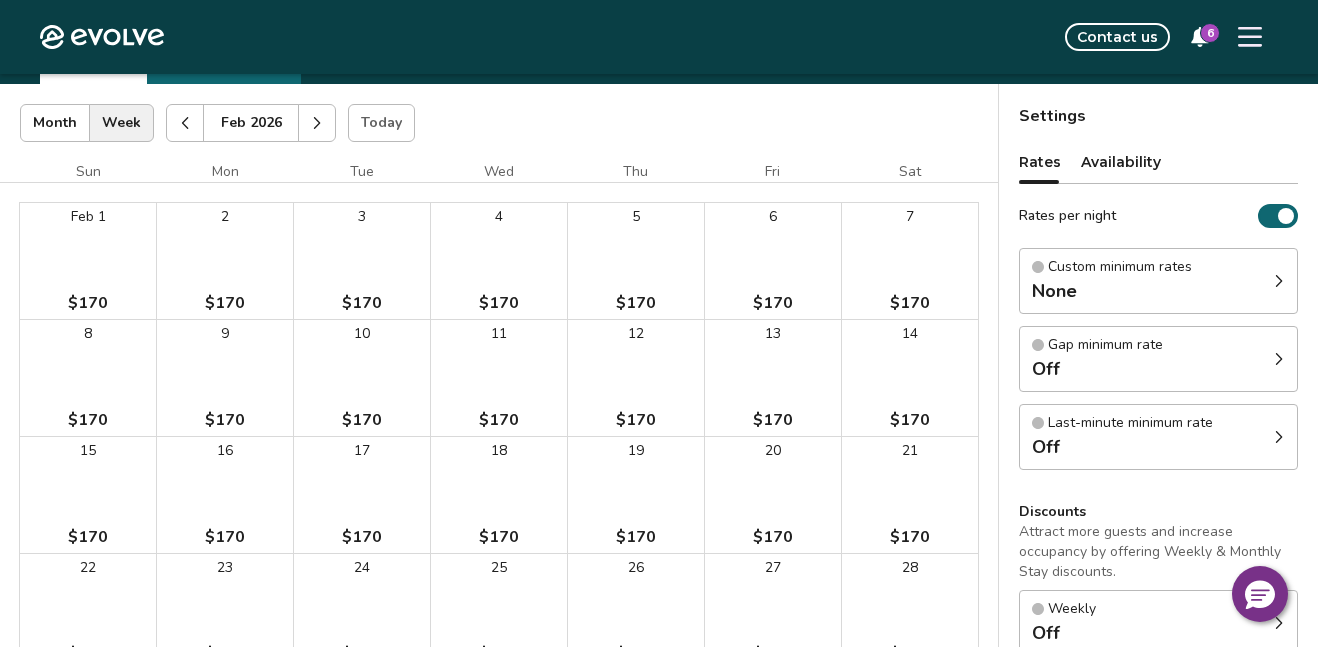 click 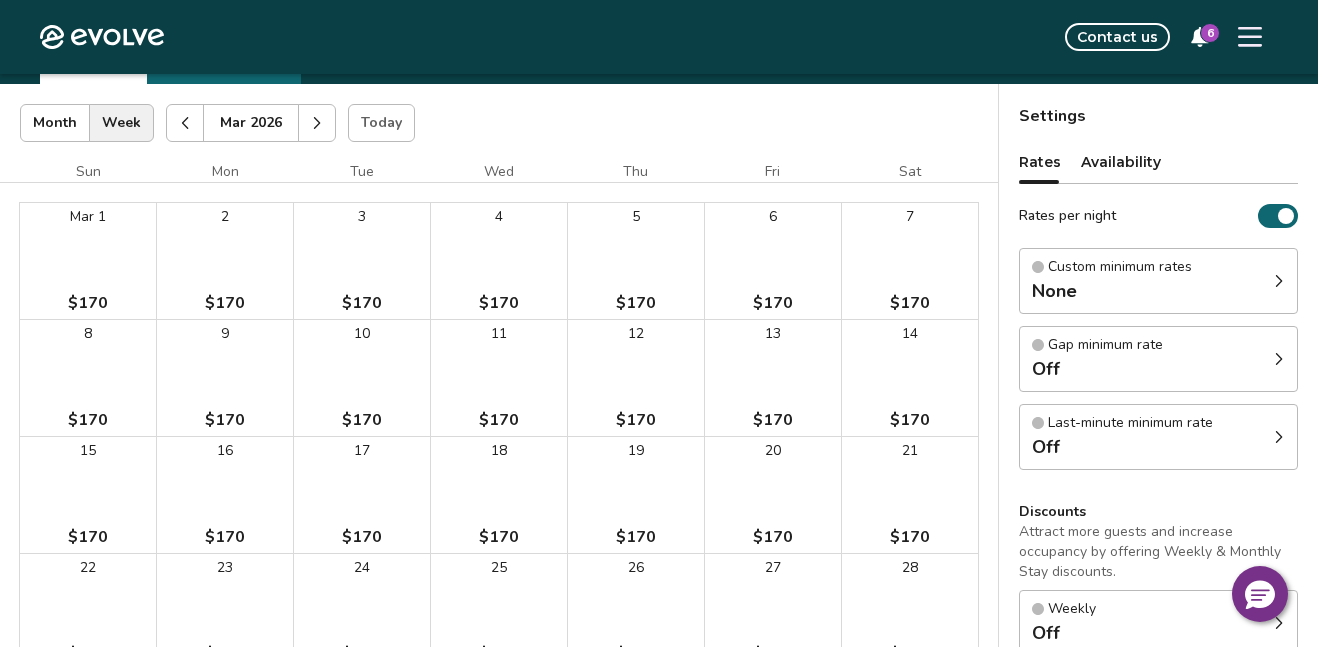 click 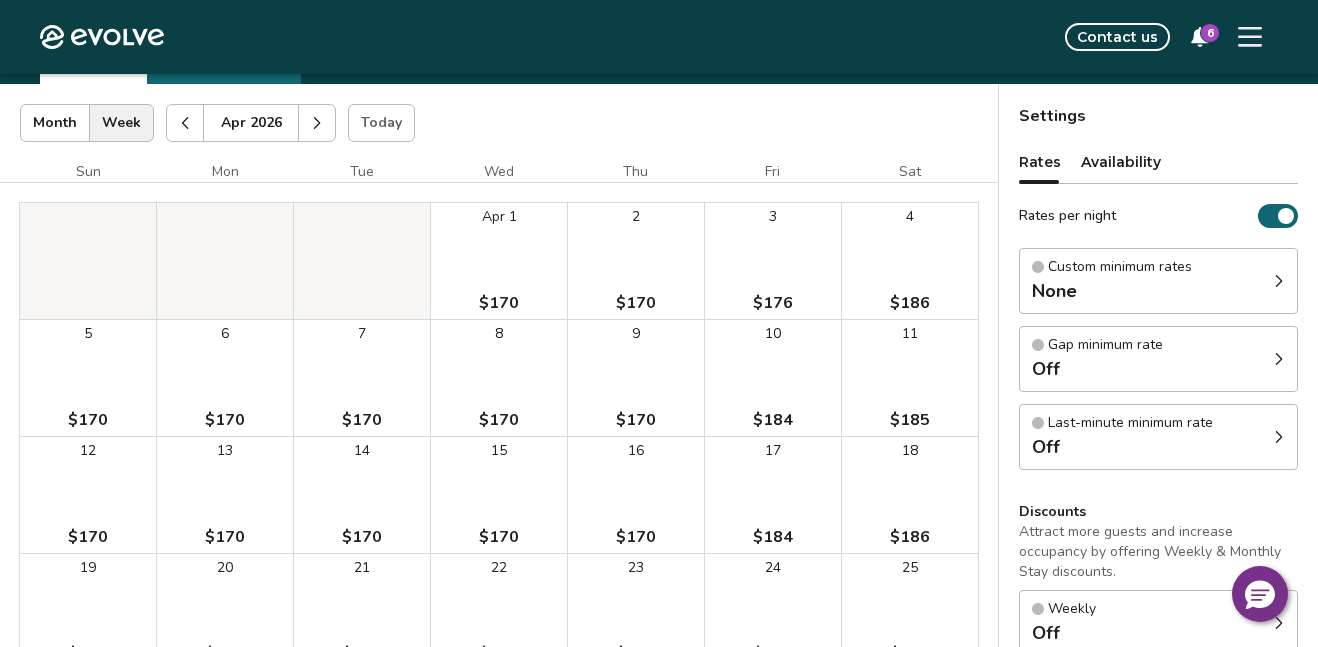 click 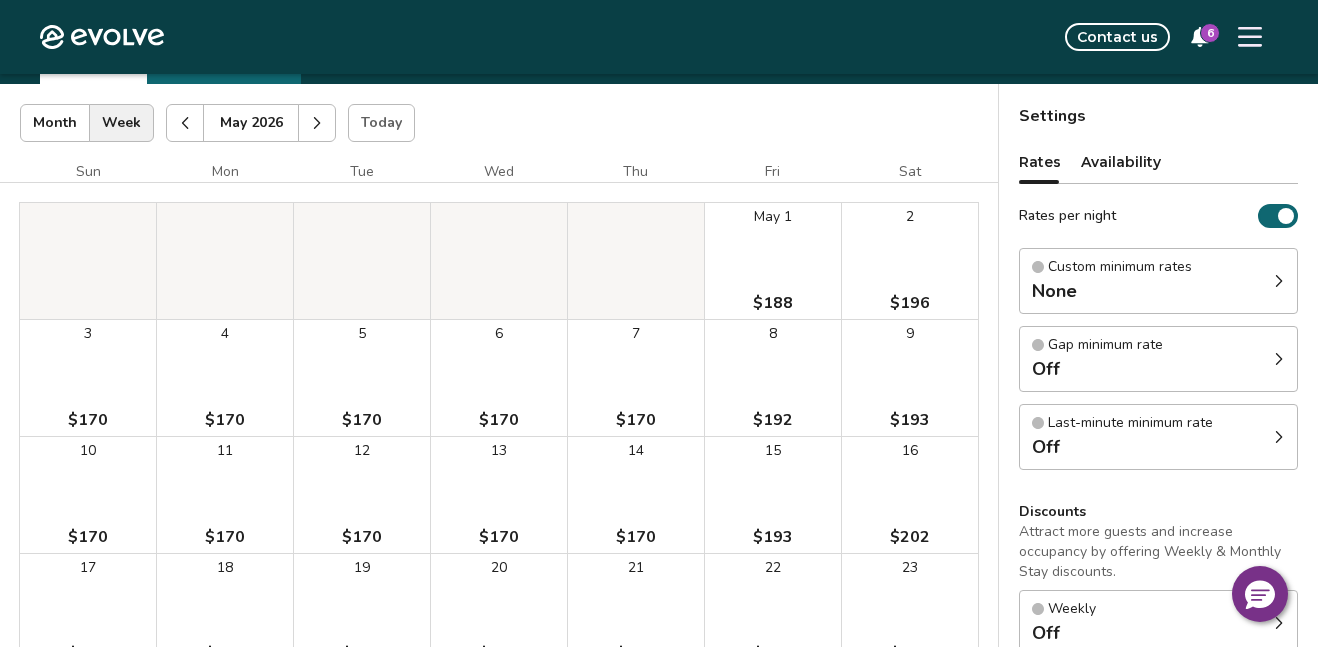click 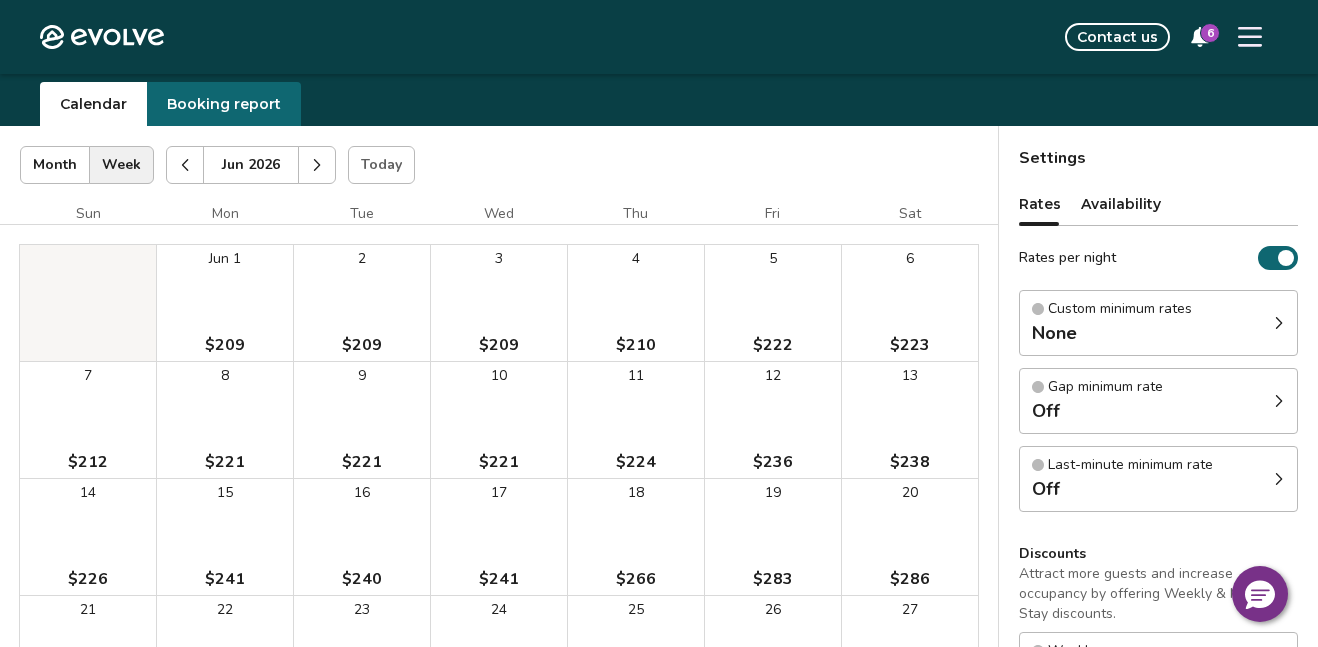 scroll, scrollTop: 50, scrollLeft: 0, axis: vertical 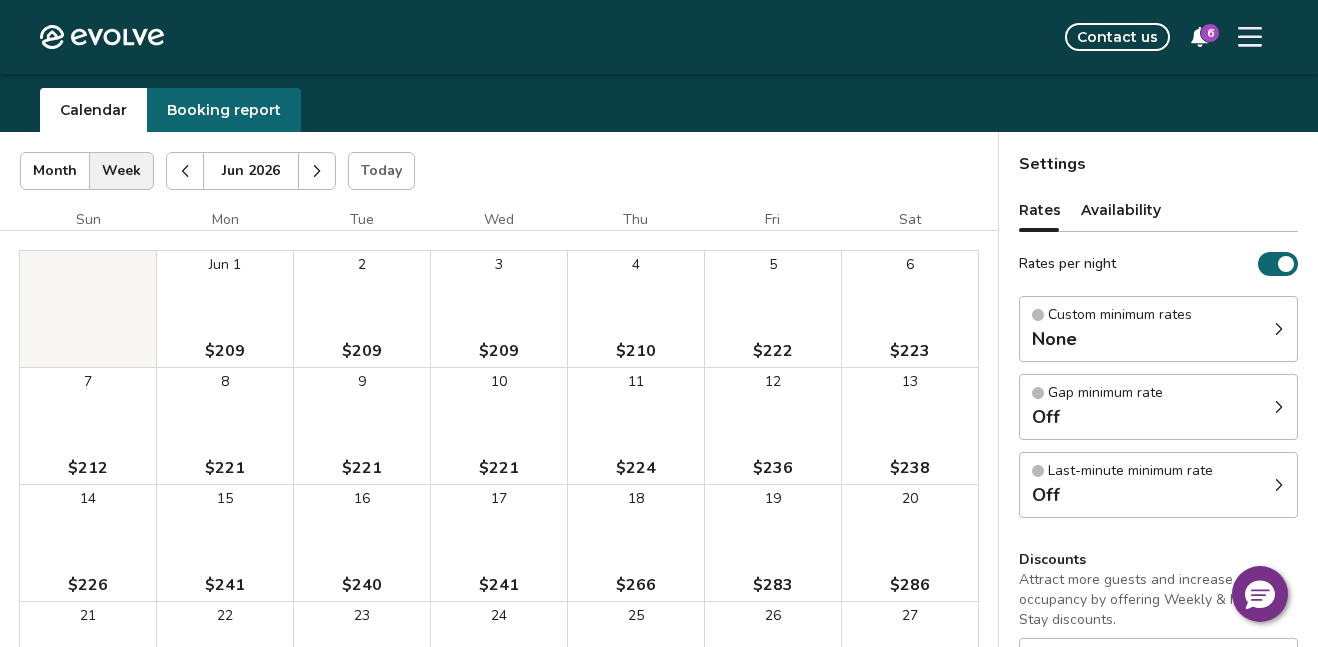 click 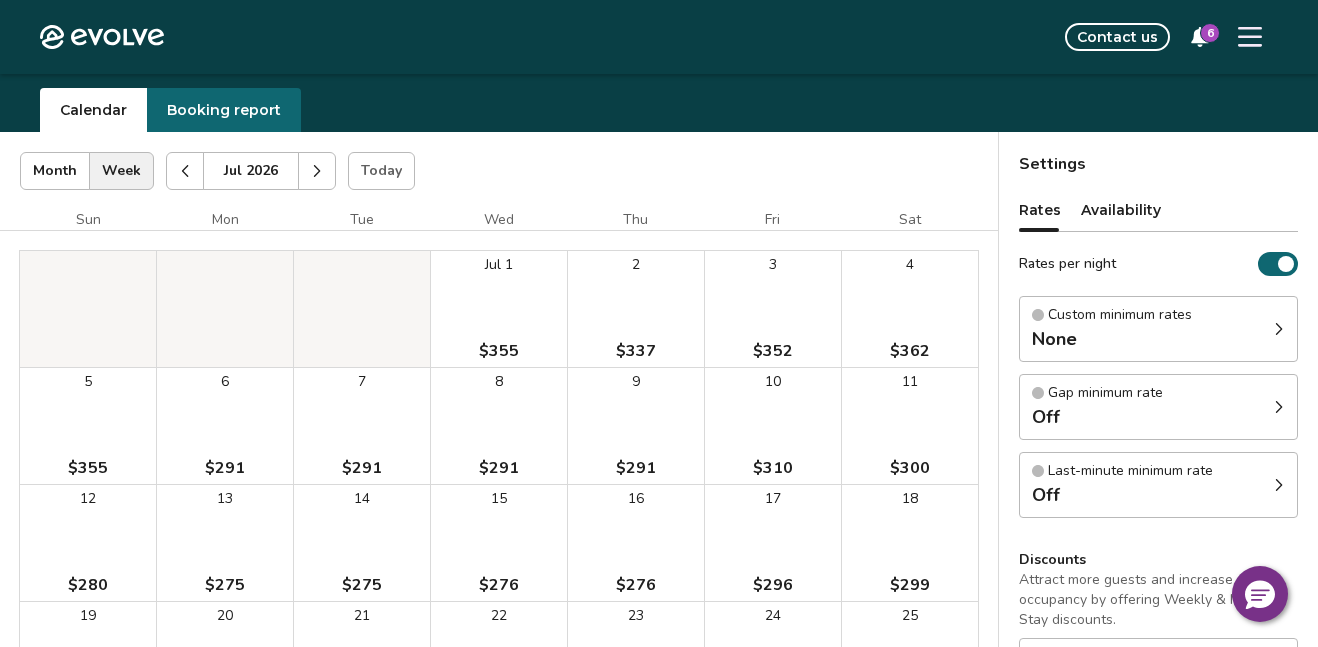 click at bounding box center (185, 171) 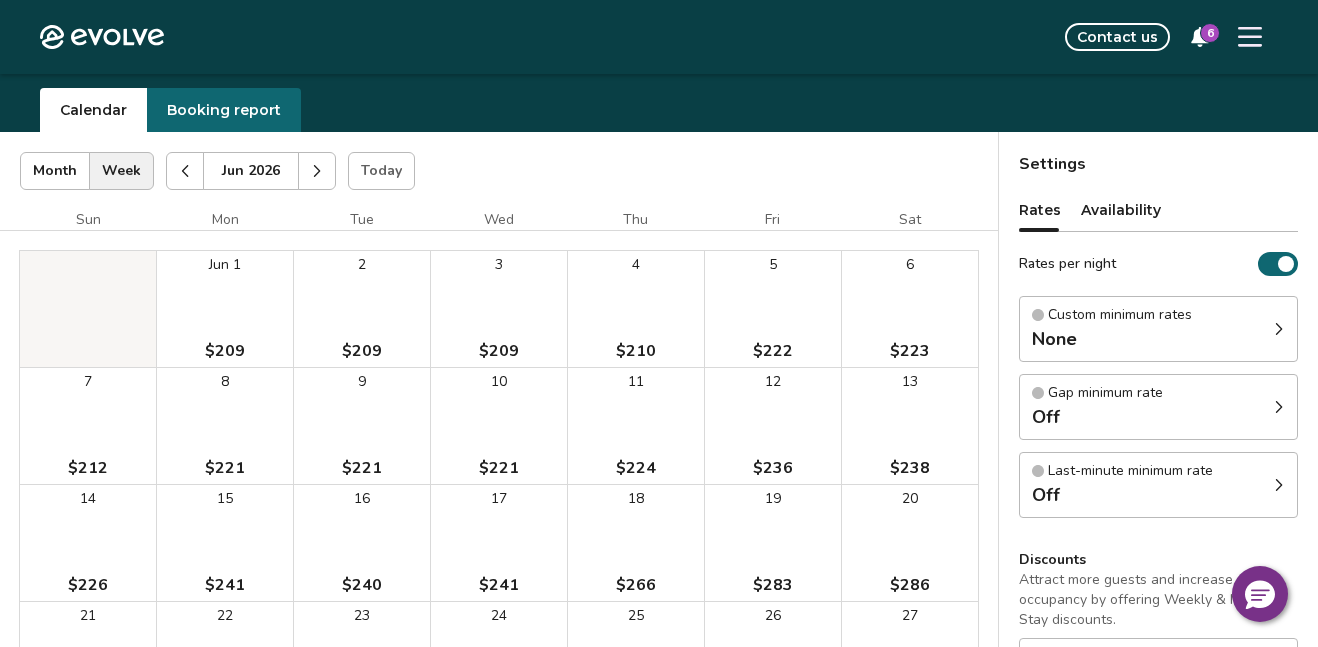 click at bounding box center (185, 171) 